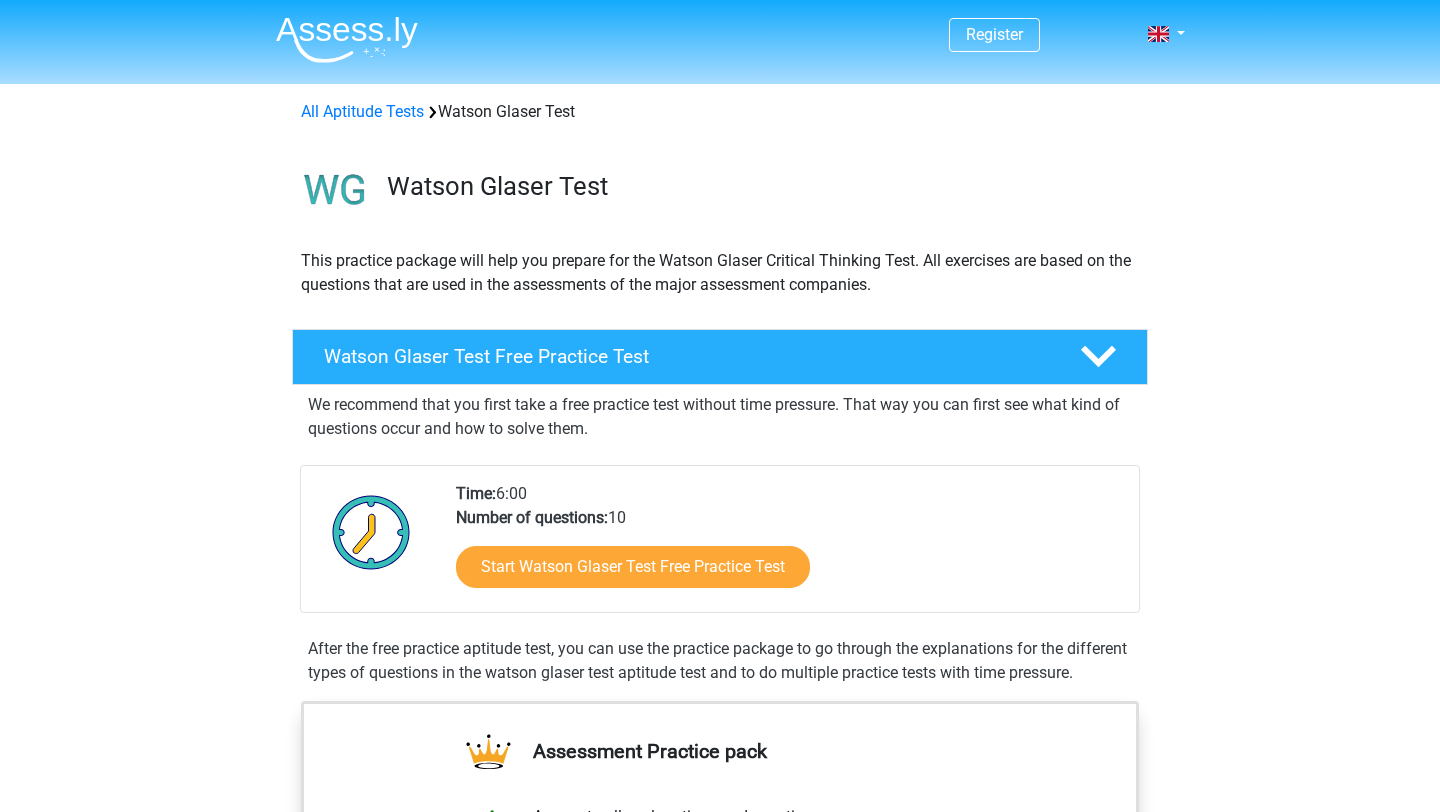 scroll, scrollTop: 0, scrollLeft: 0, axis: both 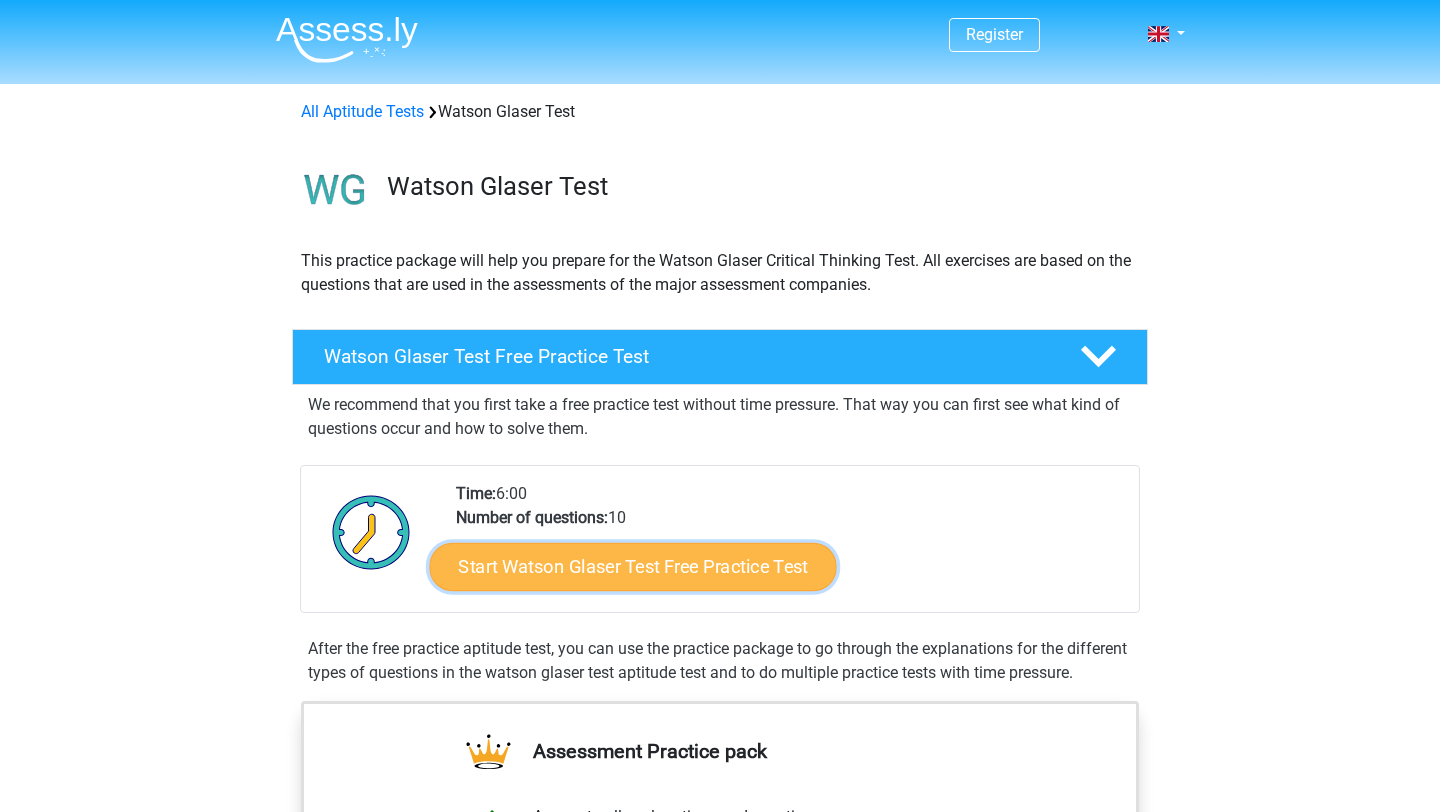 click on "Start Watson Glaser Test
Free Practice Test" at bounding box center (633, 567) 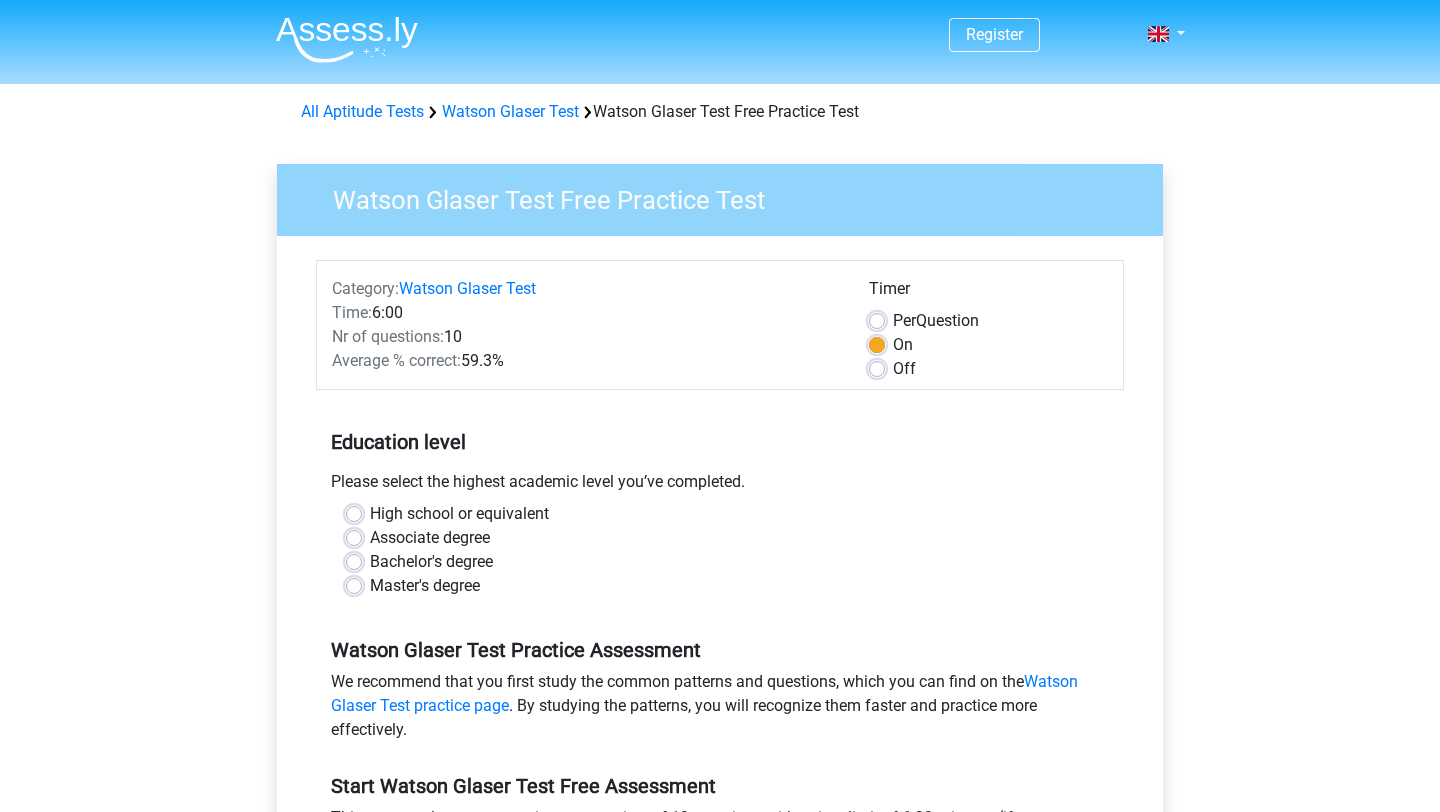 scroll, scrollTop: 0, scrollLeft: 0, axis: both 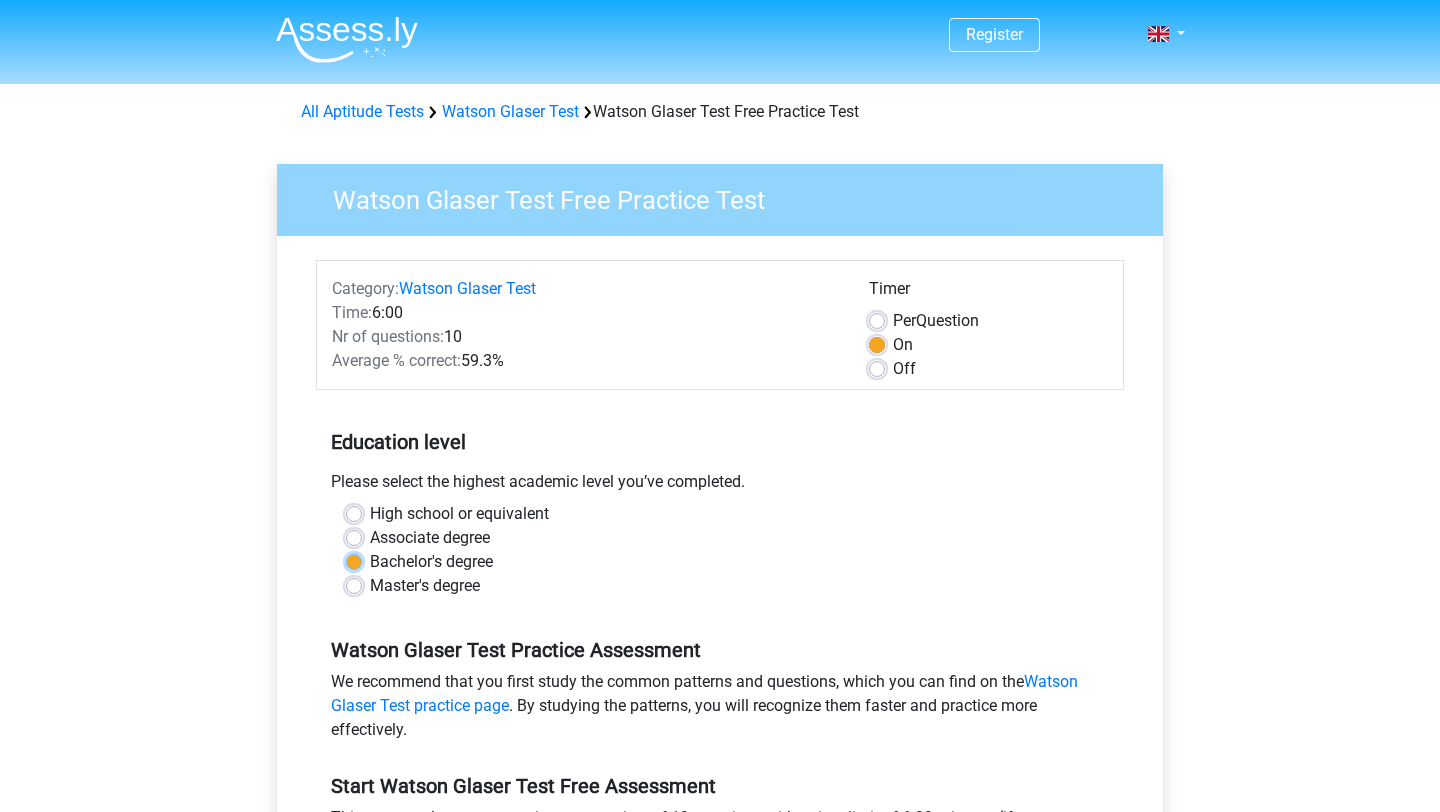 click on "Bachelor's degree" at bounding box center [354, 560] 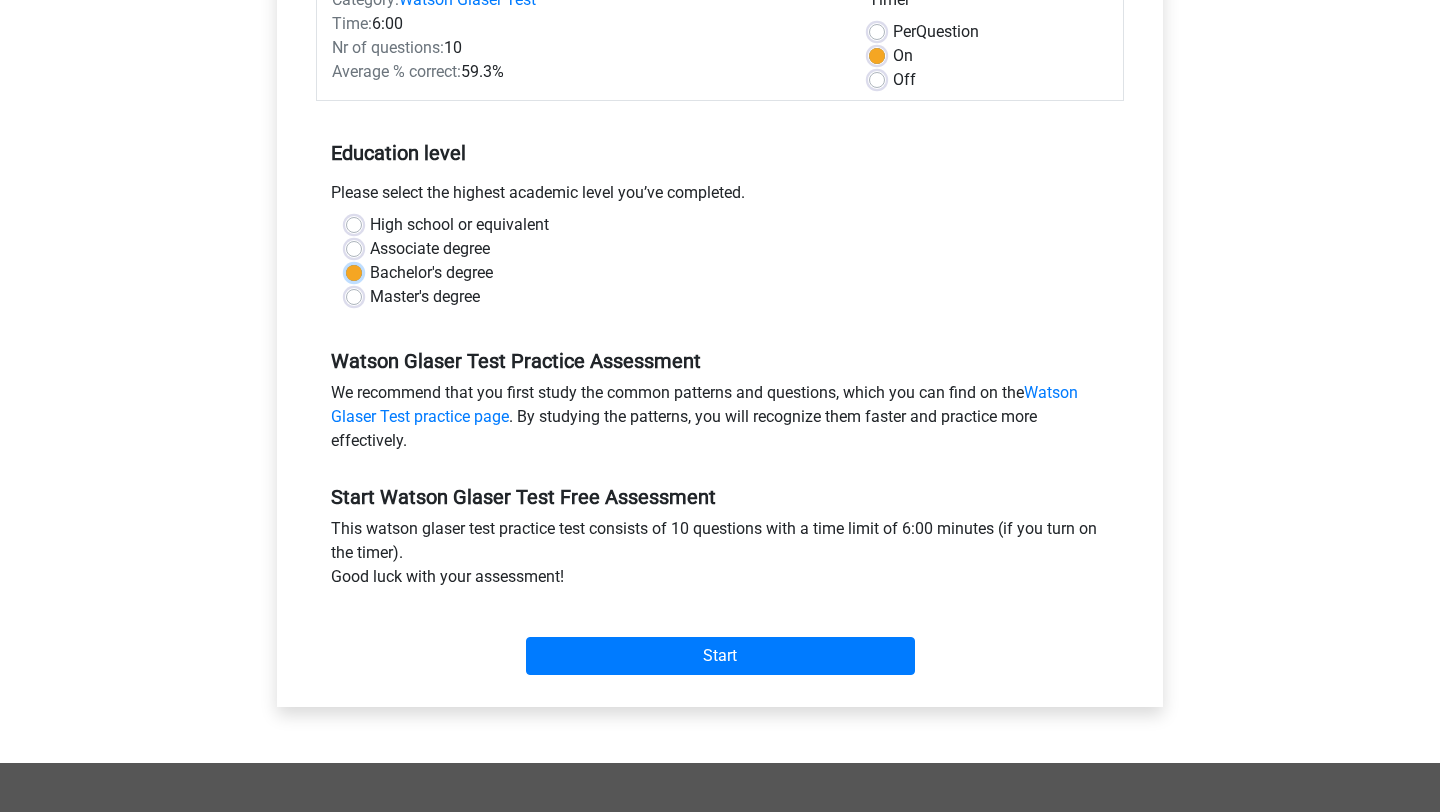 scroll, scrollTop: 294, scrollLeft: 0, axis: vertical 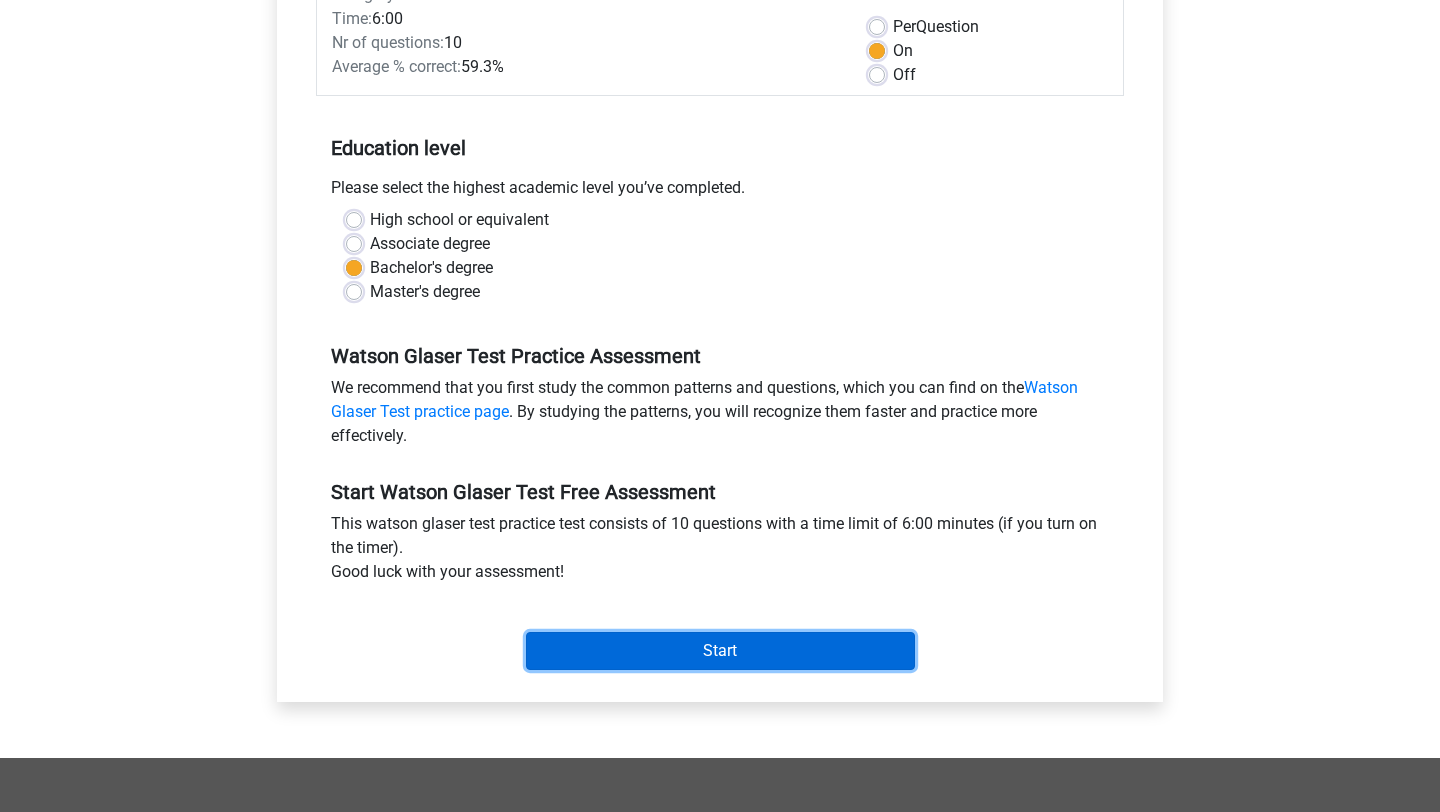 click on "Start" at bounding box center [720, 651] 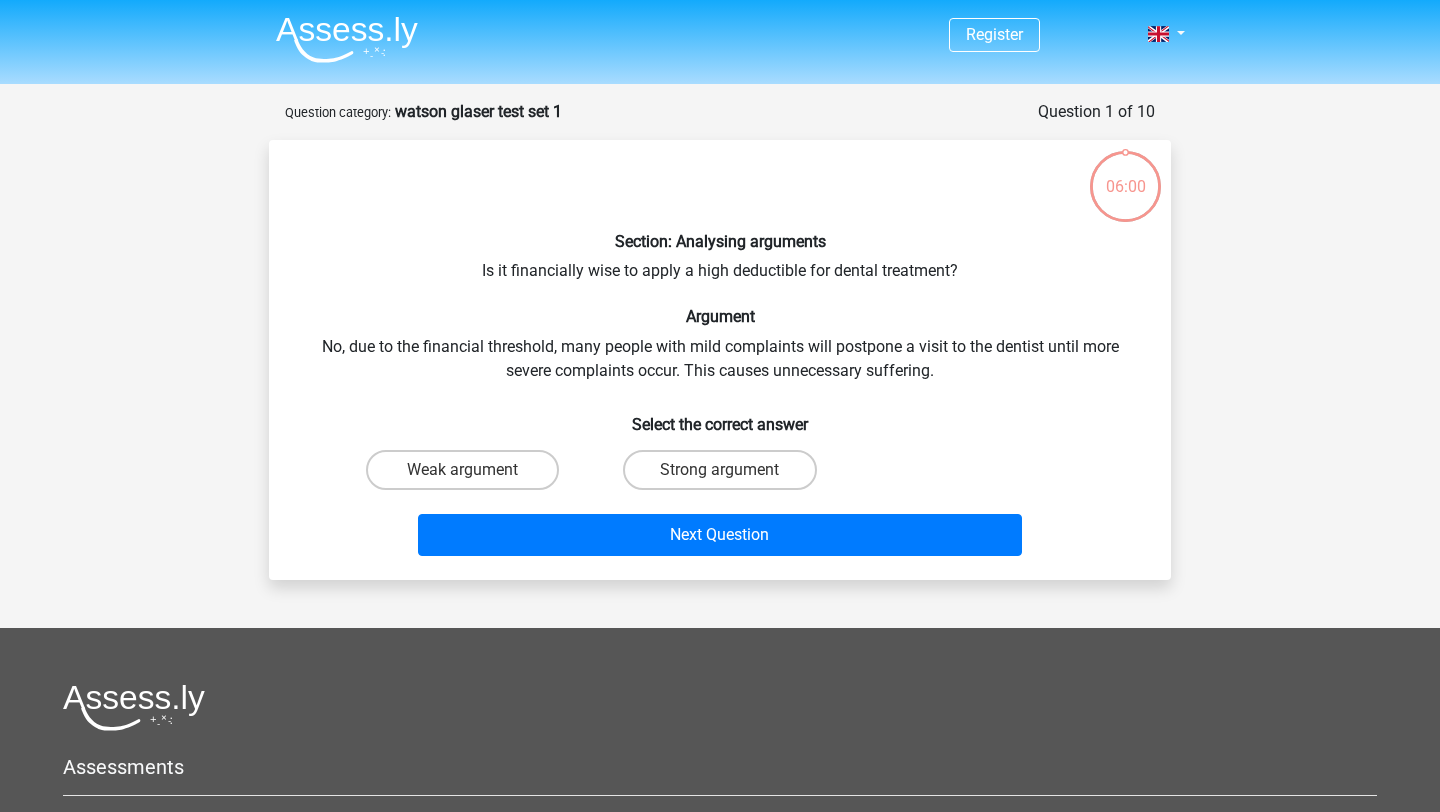 scroll, scrollTop: 0, scrollLeft: 0, axis: both 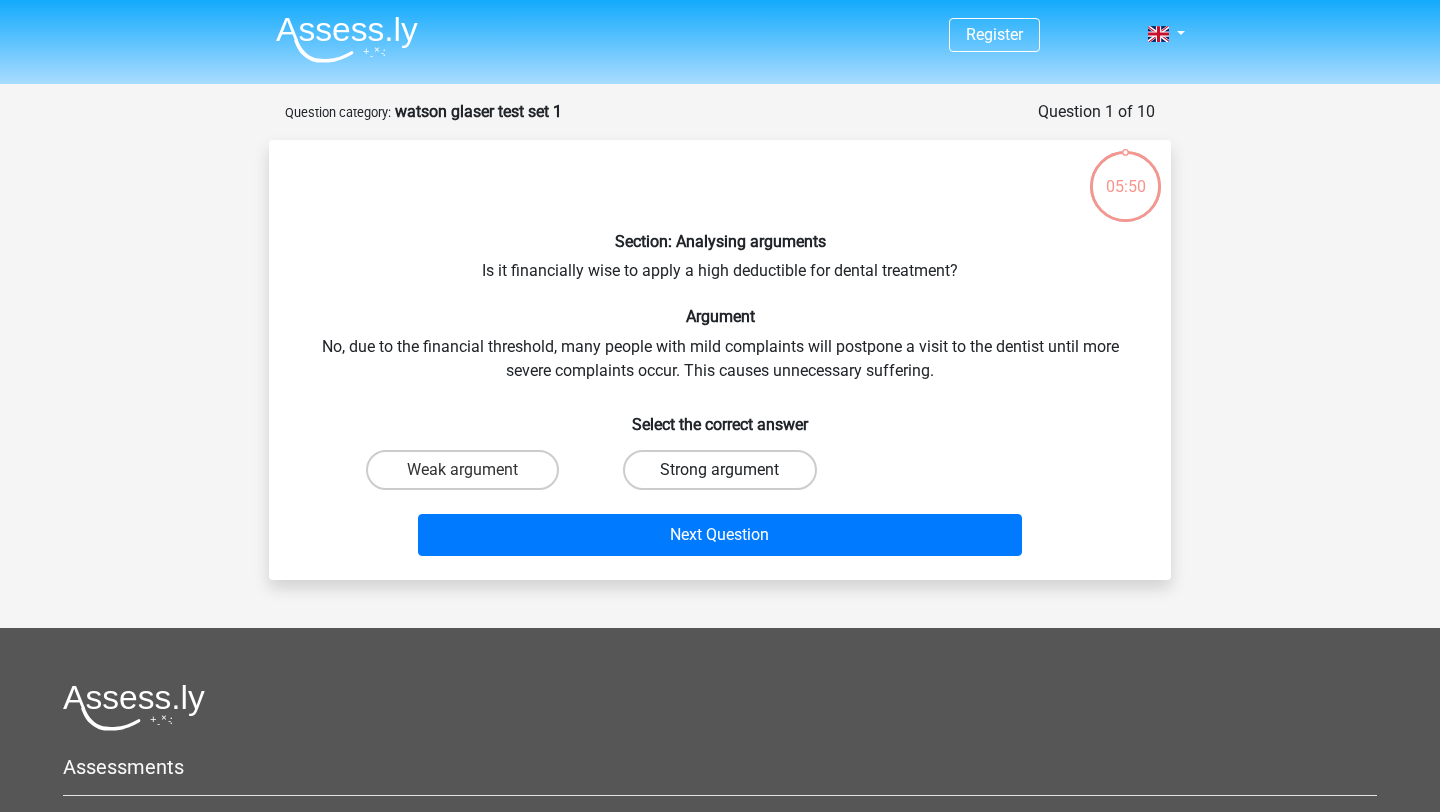 click on "Strong argument" at bounding box center [719, 470] 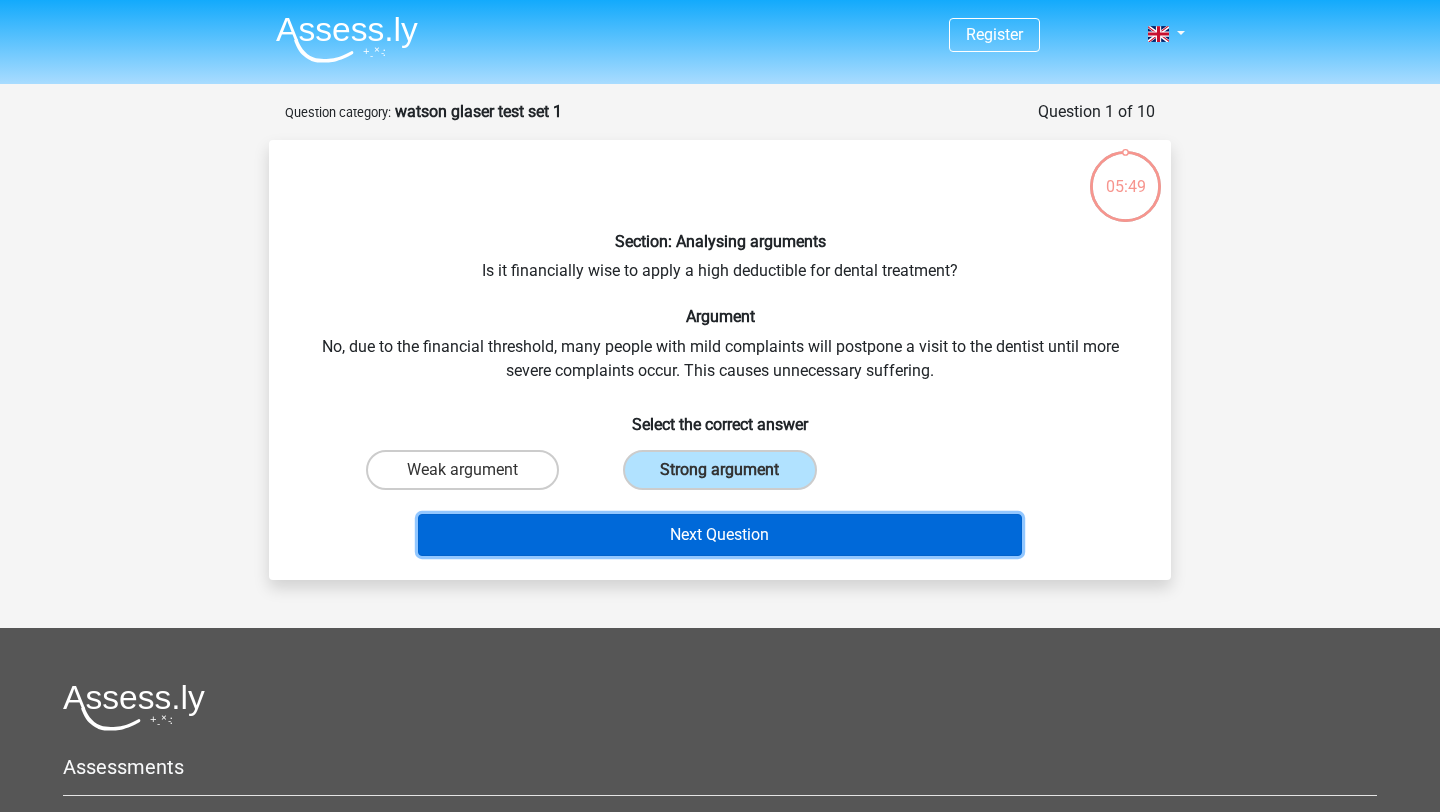 click on "Next Question" at bounding box center [720, 535] 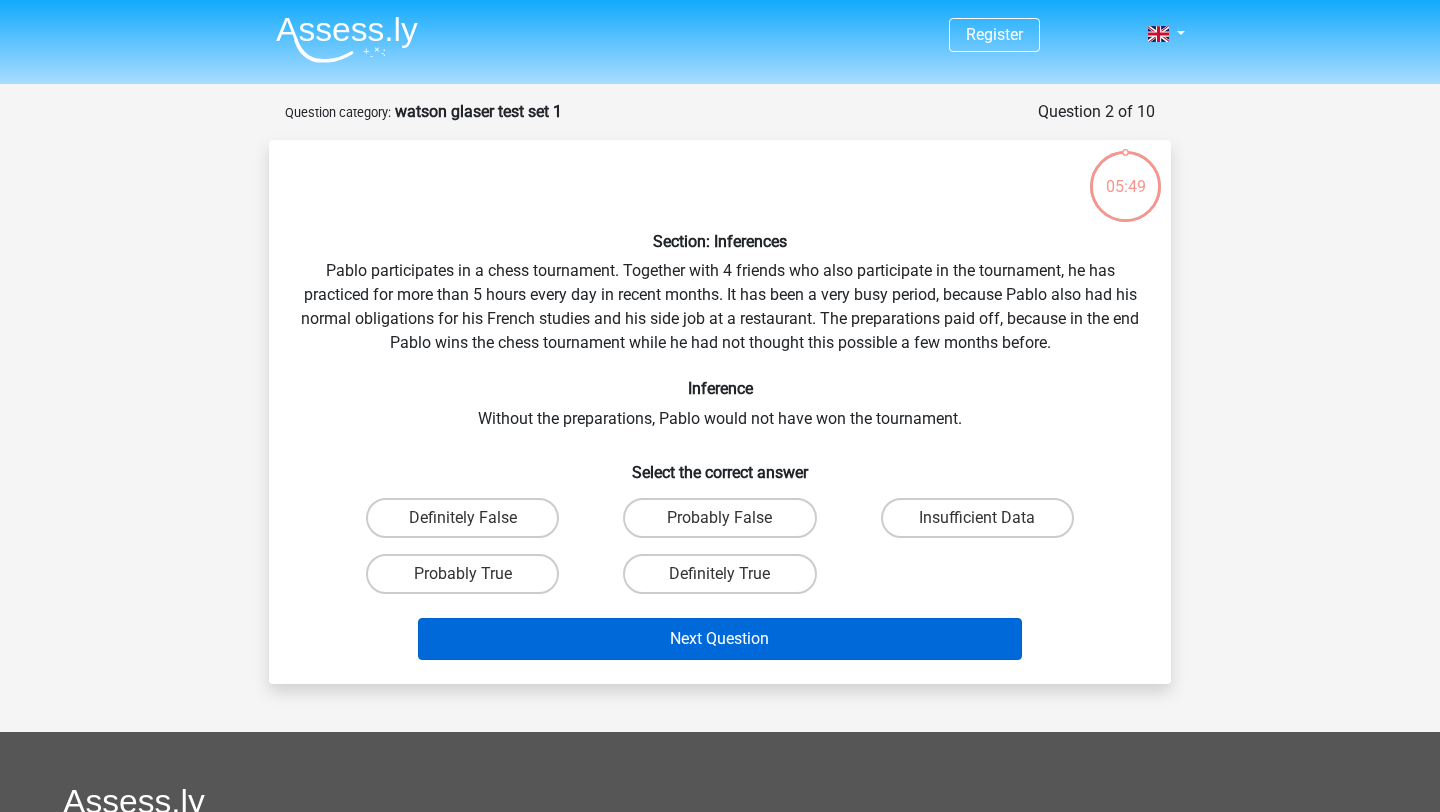 scroll, scrollTop: 100, scrollLeft: 0, axis: vertical 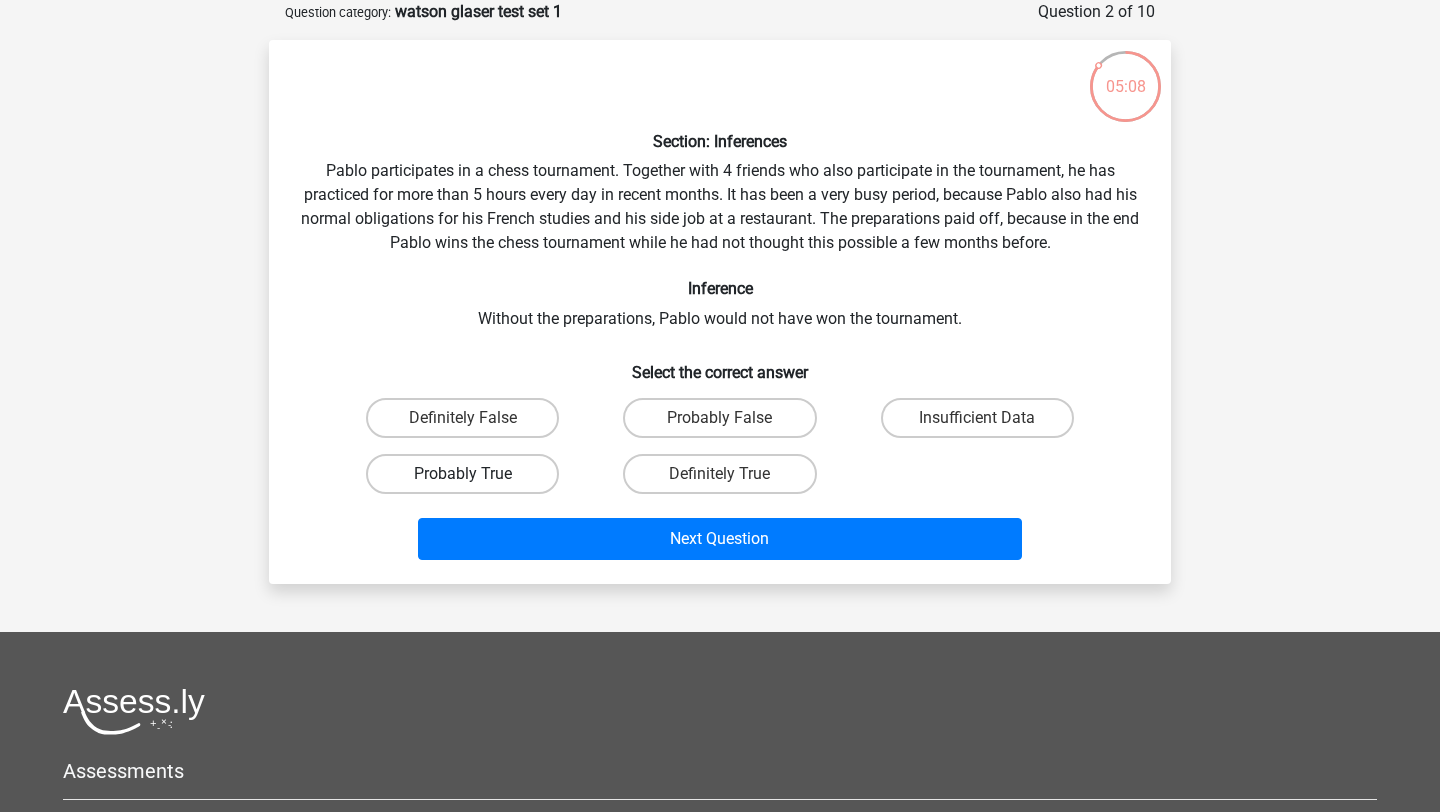 click on "Probably True" at bounding box center [462, 474] 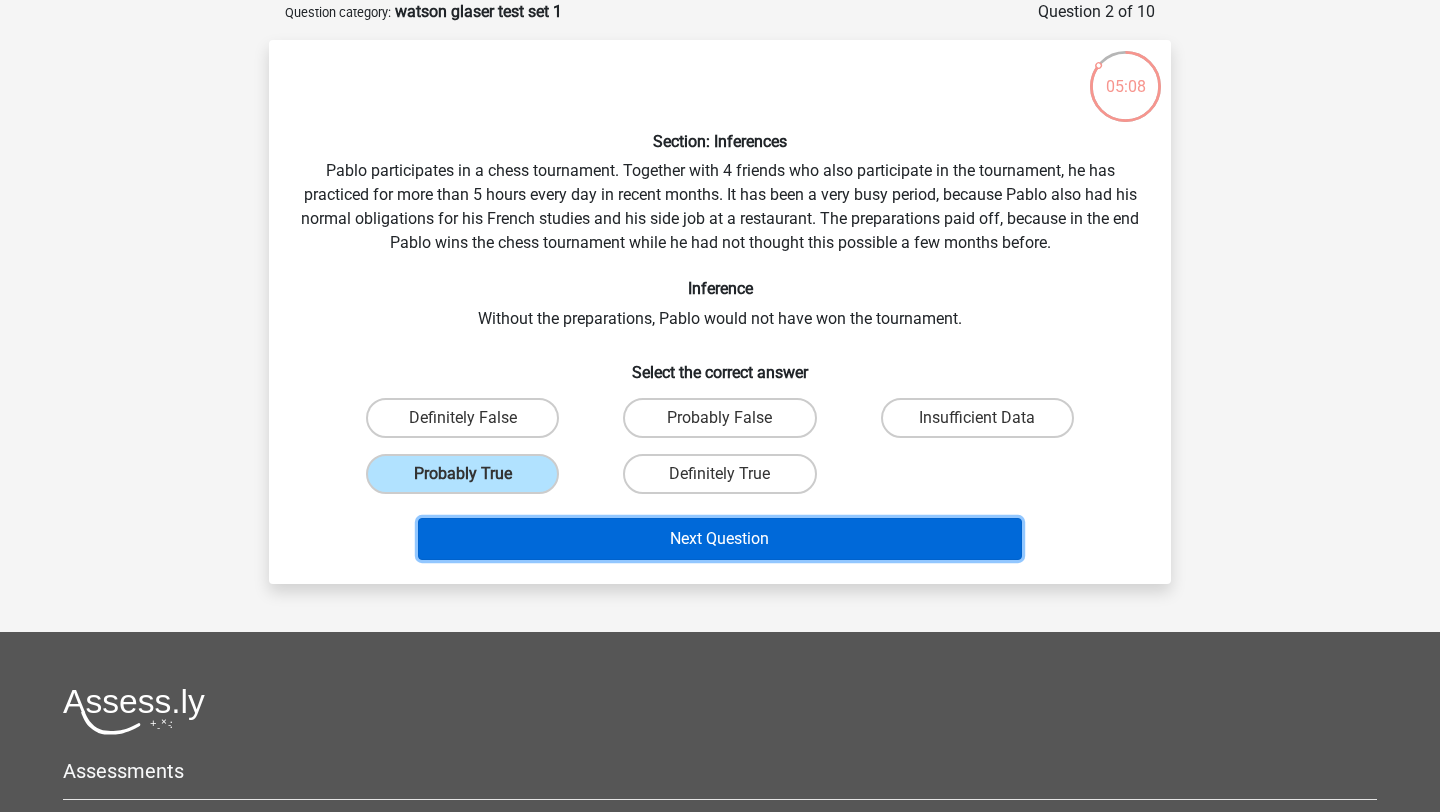 click on "Next Question" at bounding box center (720, 539) 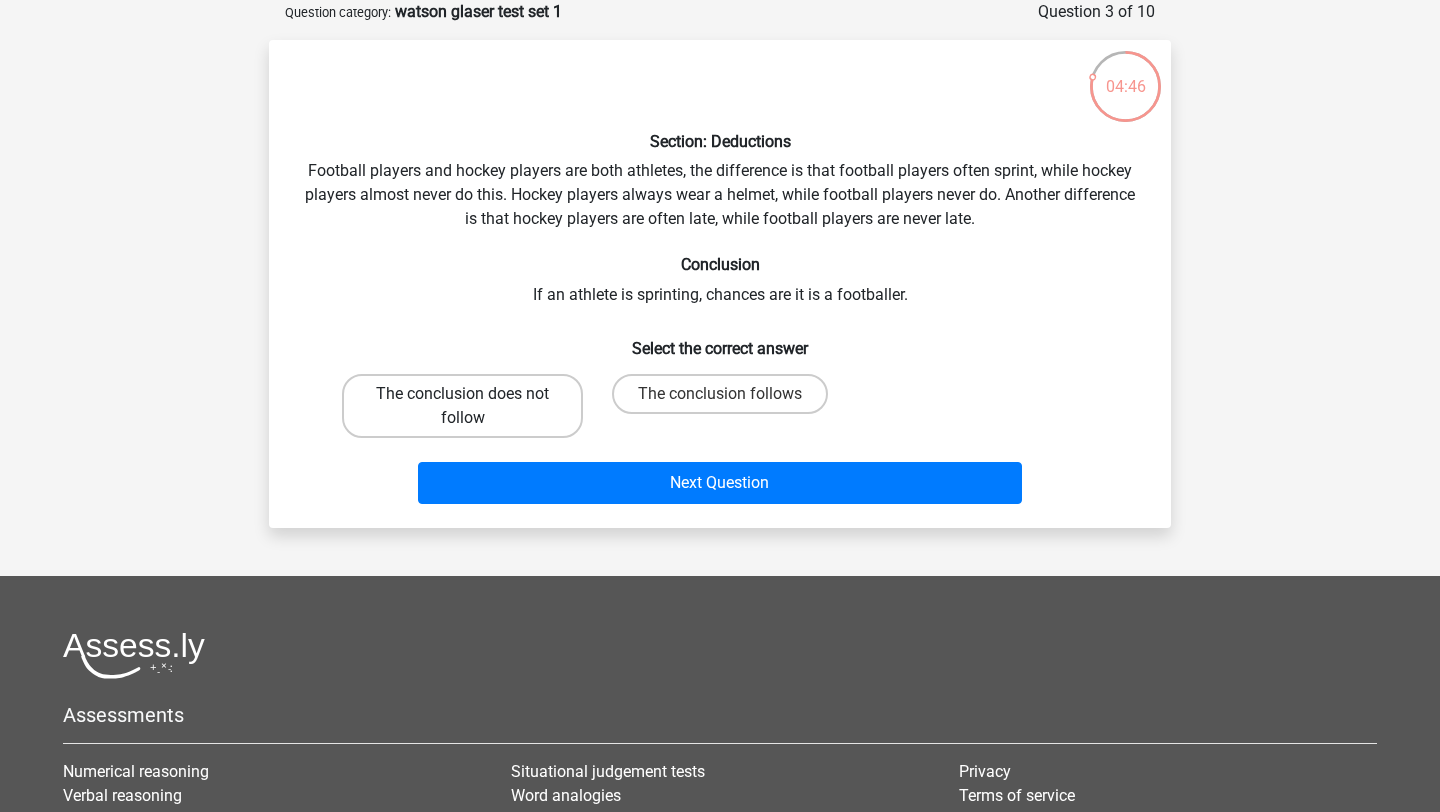 click on "The conclusion does not follow" at bounding box center (462, 406) 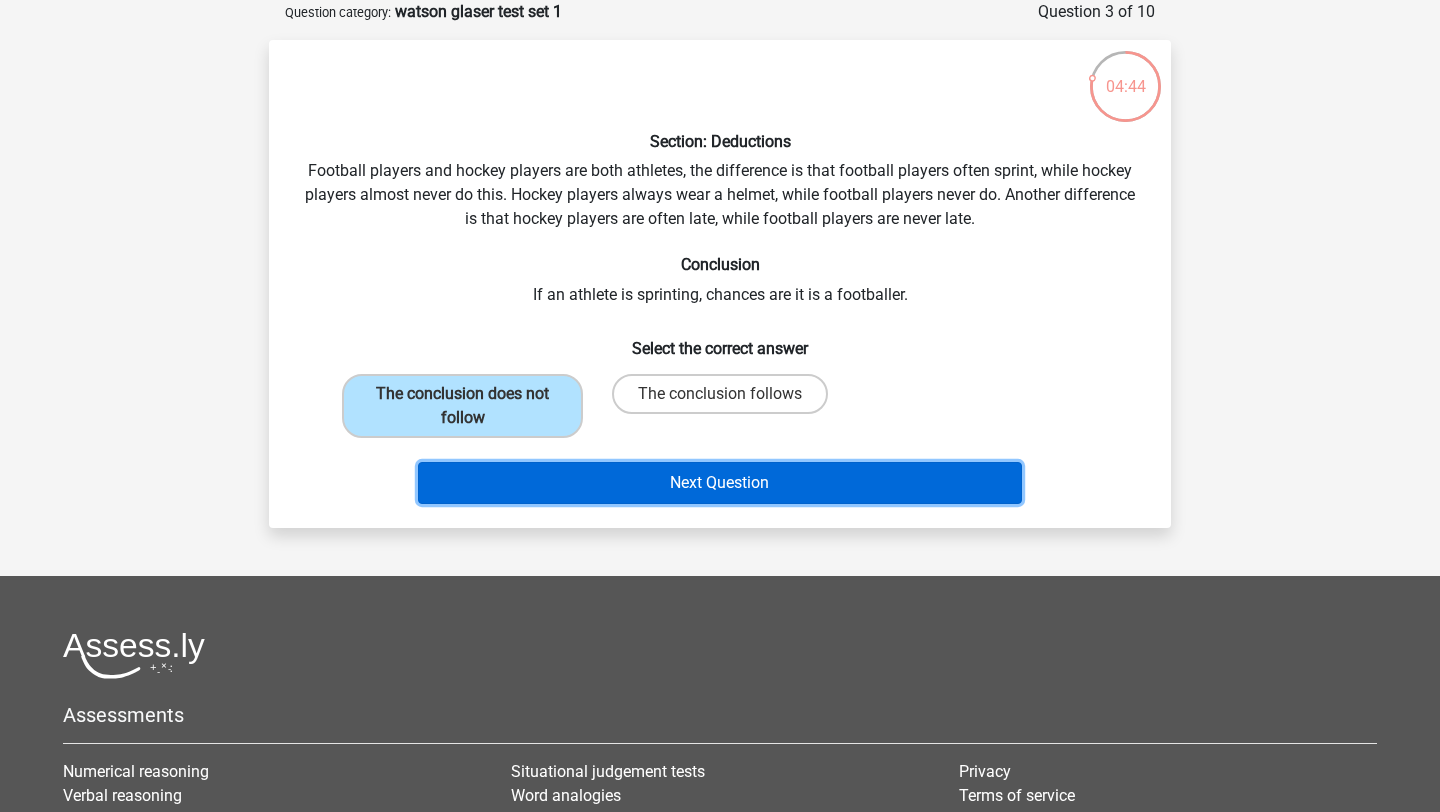 click on "Next Question" at bounding box center [720, 483] 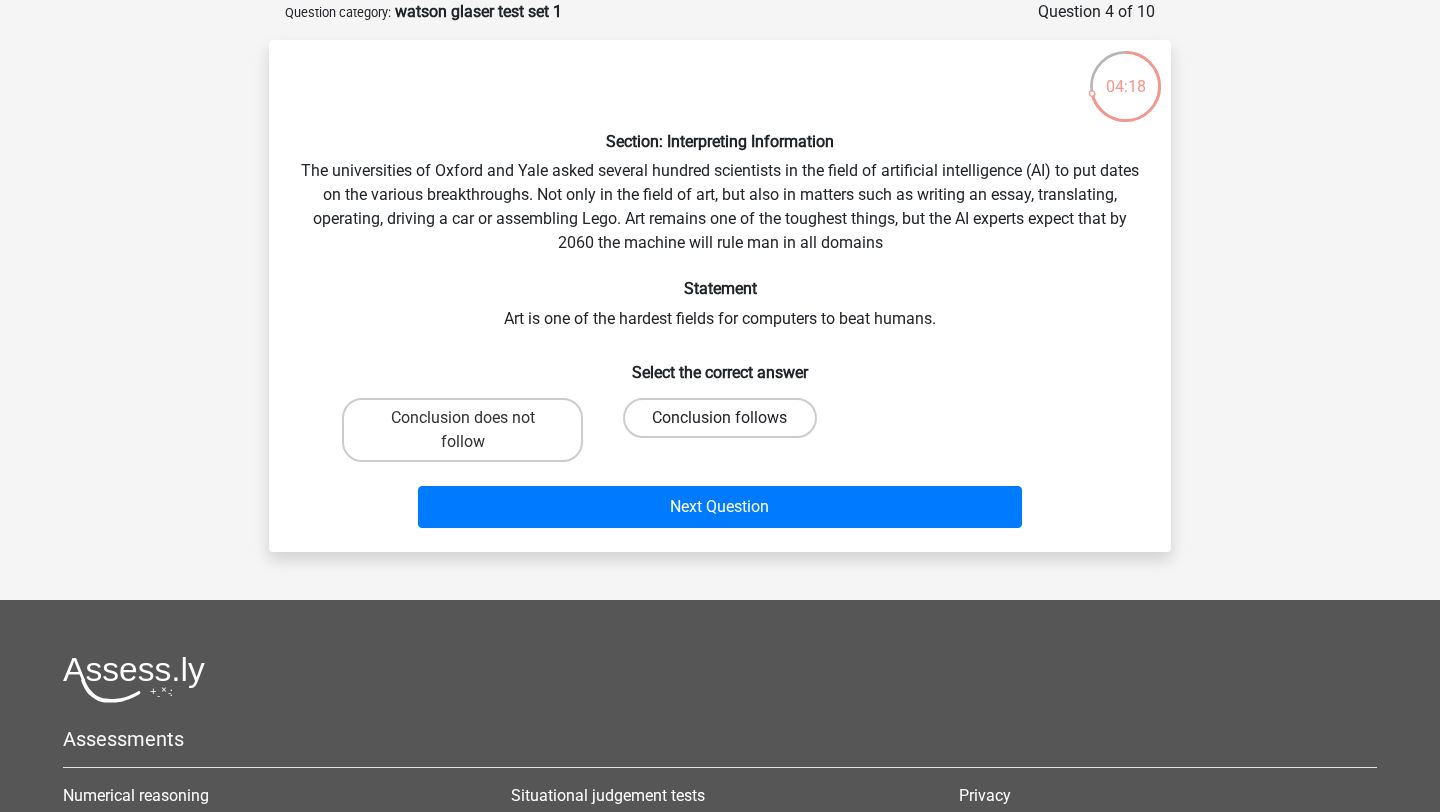 click on "Conclusion follows" at bounding box center [719, 418] 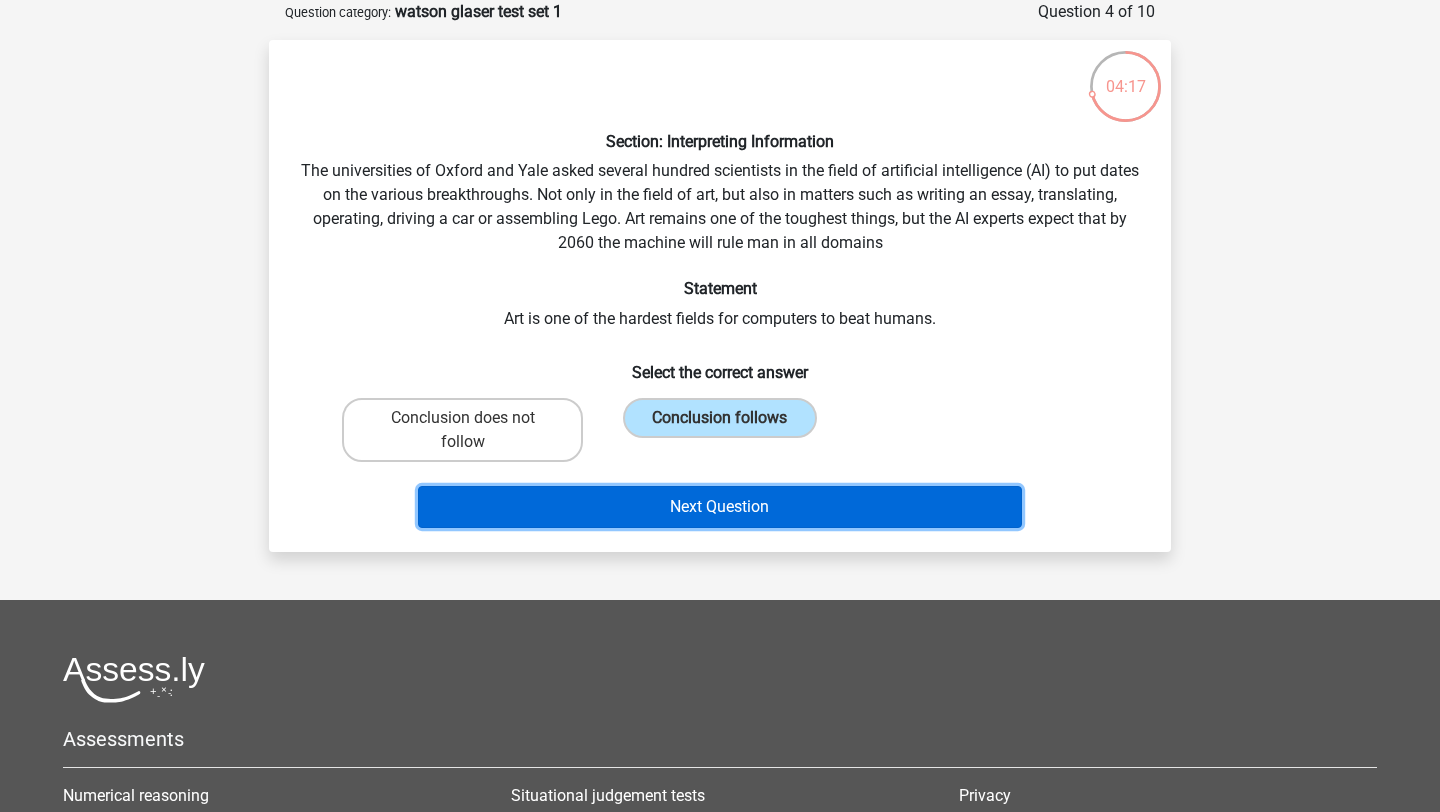 click on "Next Question" at bounding box center (720, 507) 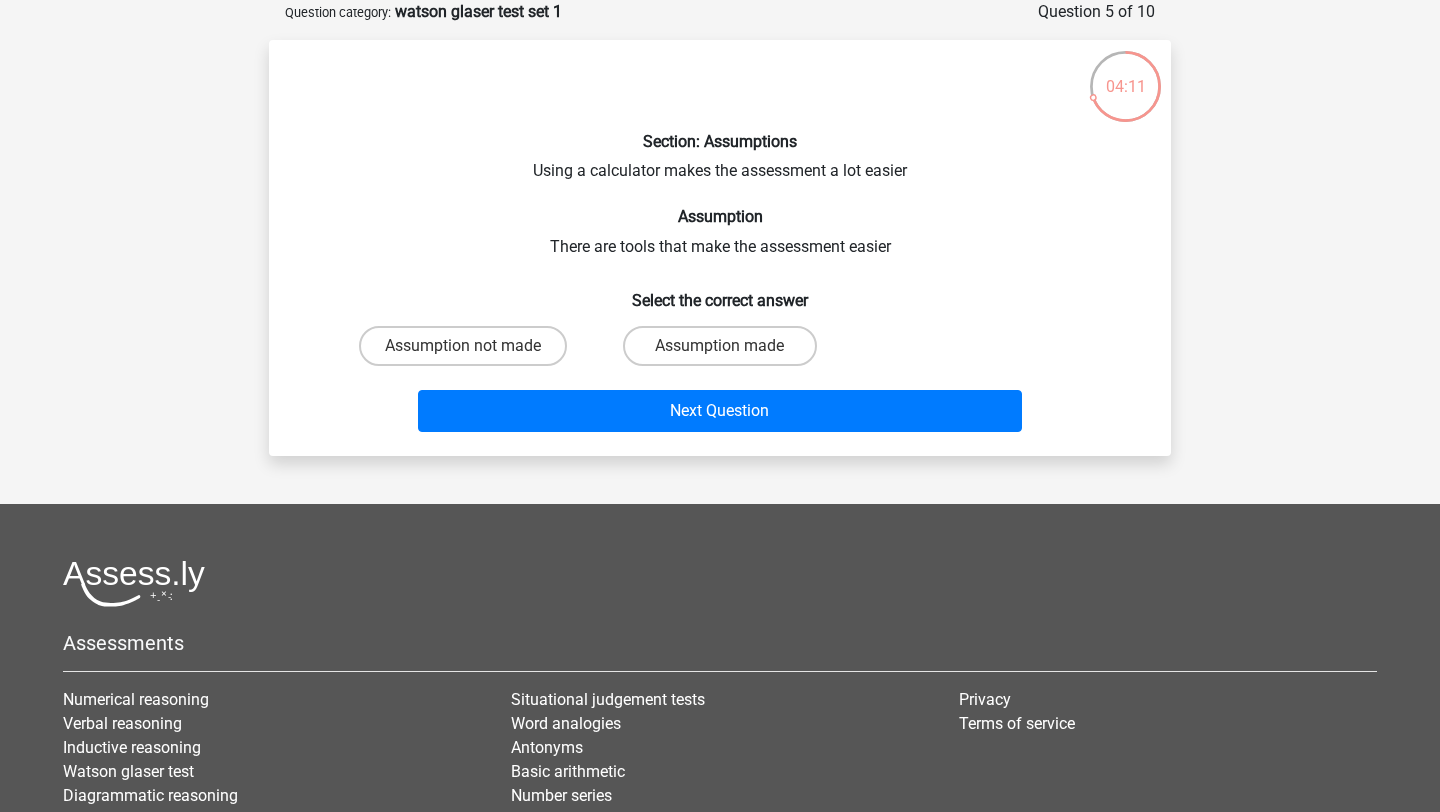 click on "Assumption made" at bounding box center [726, 352] 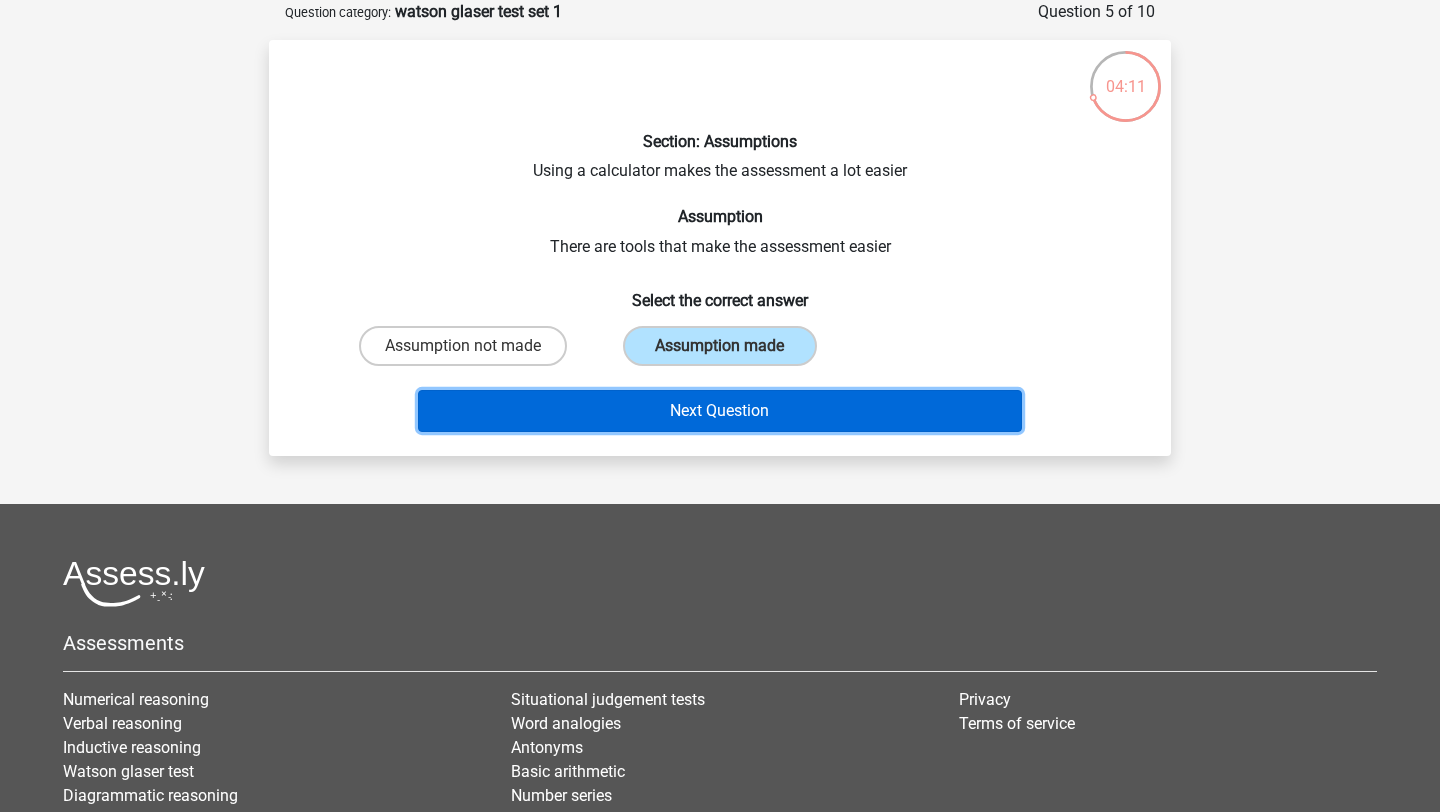 click on "Next Question" at bounding box center (720, 411) 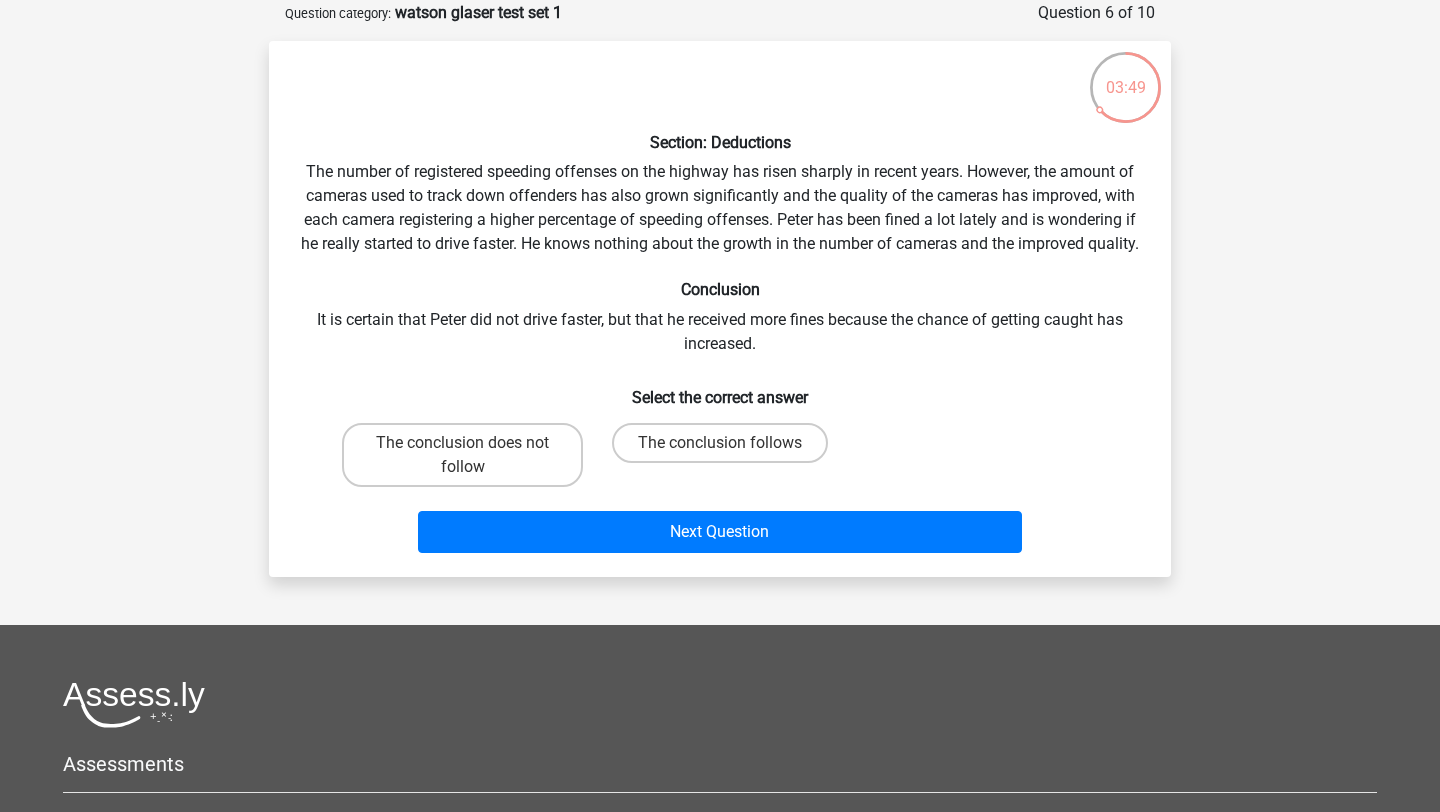 scroll, scrollTop: 105, scrollLeft: 0, axis: vertical 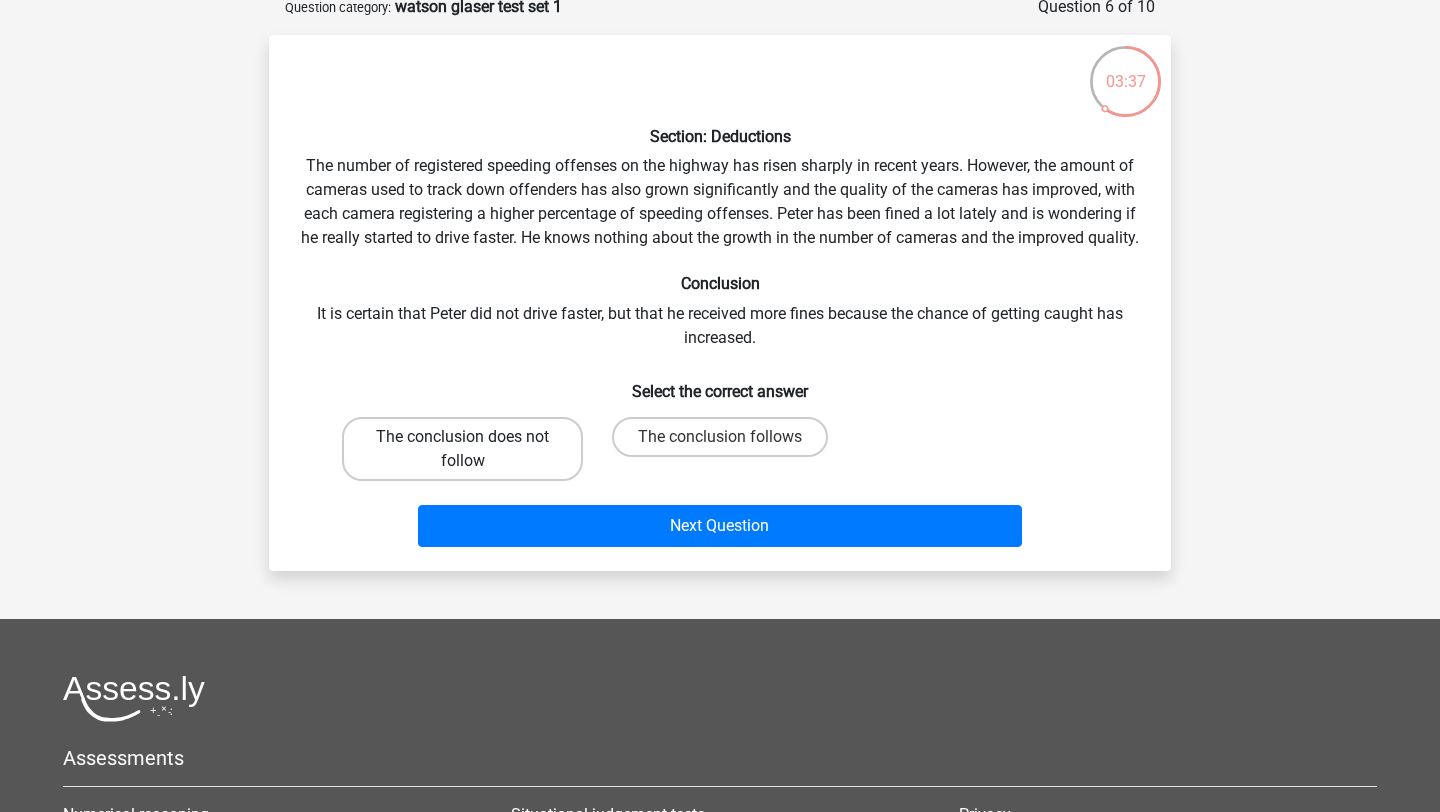click on "The conclusion does not follow" at bounding box center [462, 449] 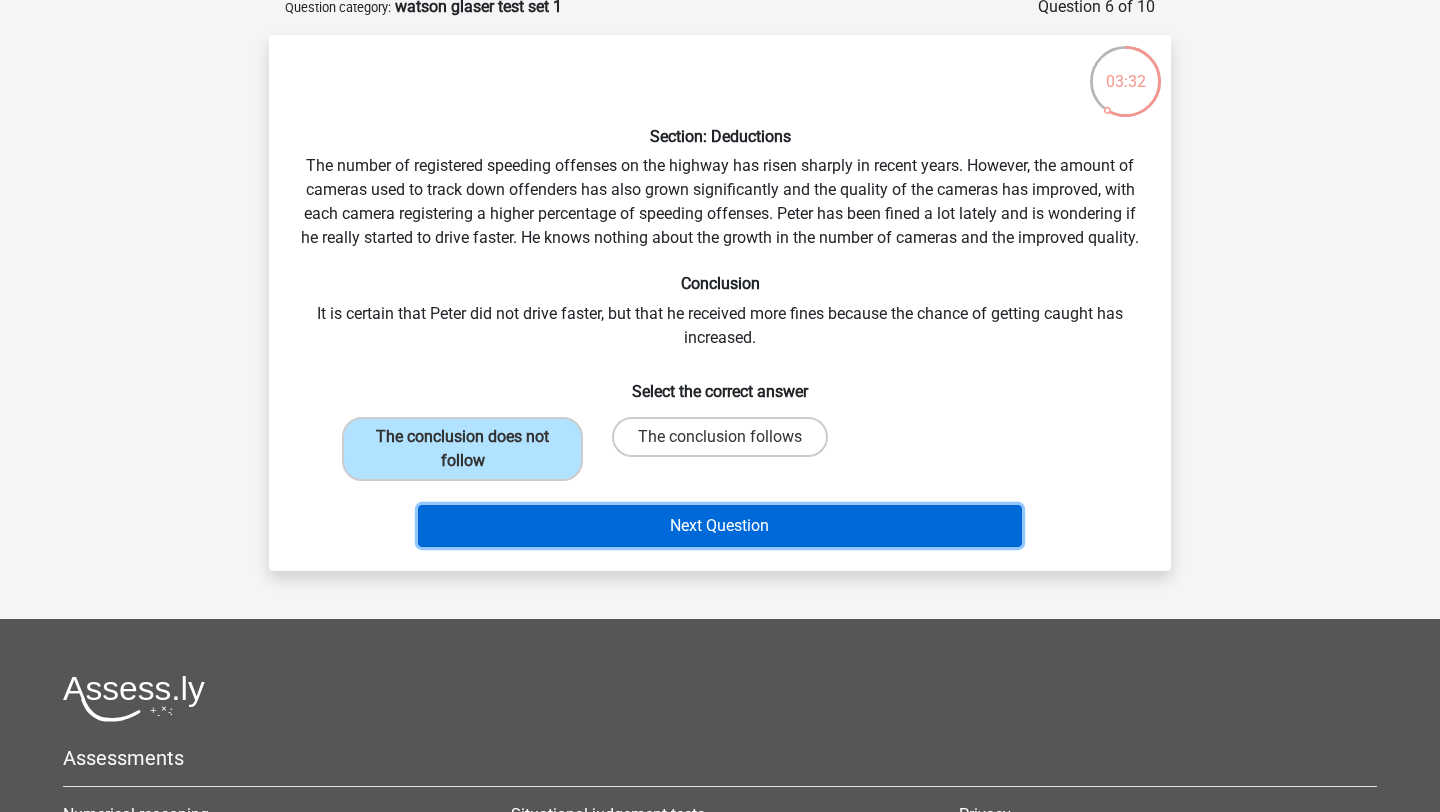 click on "Next Question" at bounding box center (720, 526) 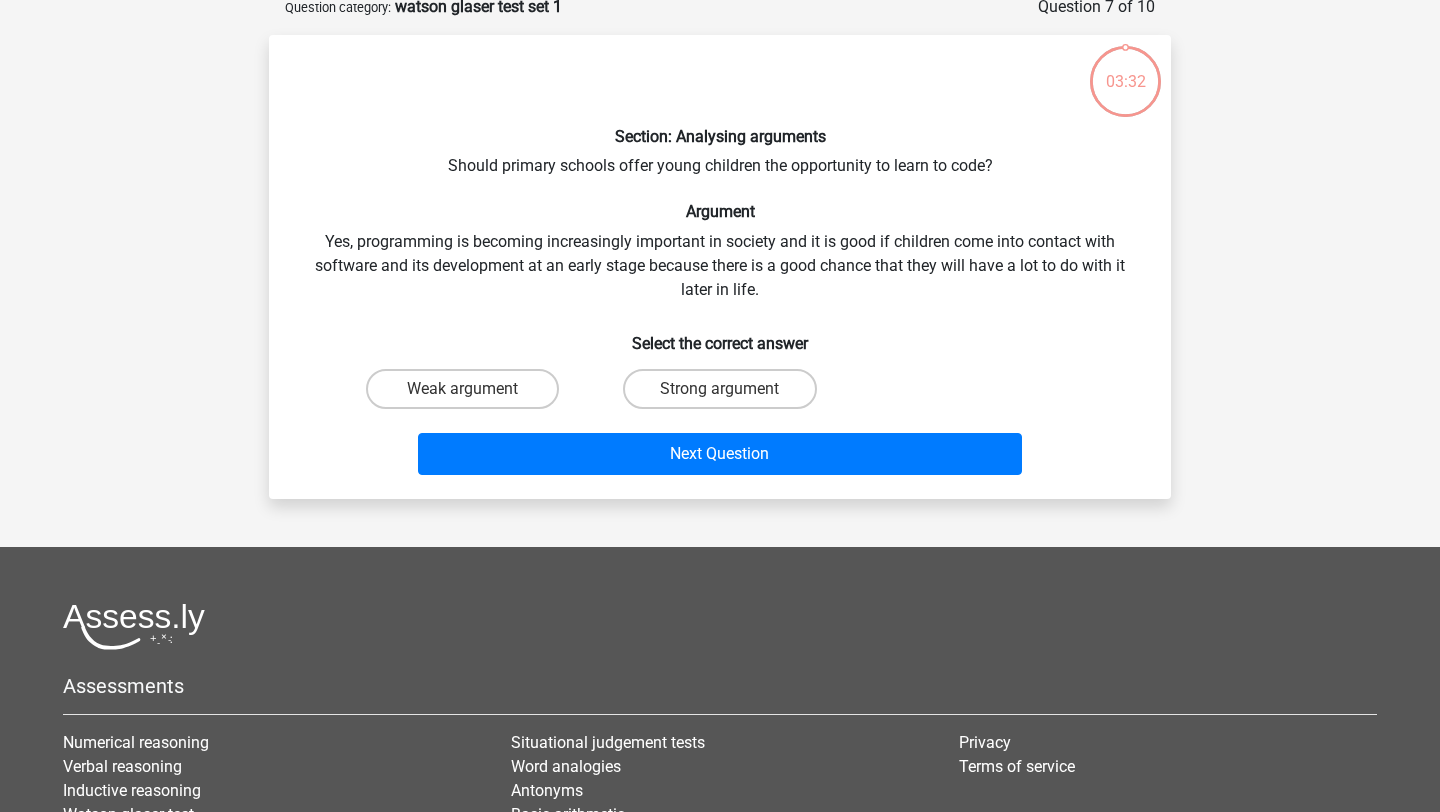 scroll, scrollTop: 100, scrollLeft: 0, axis: vertical 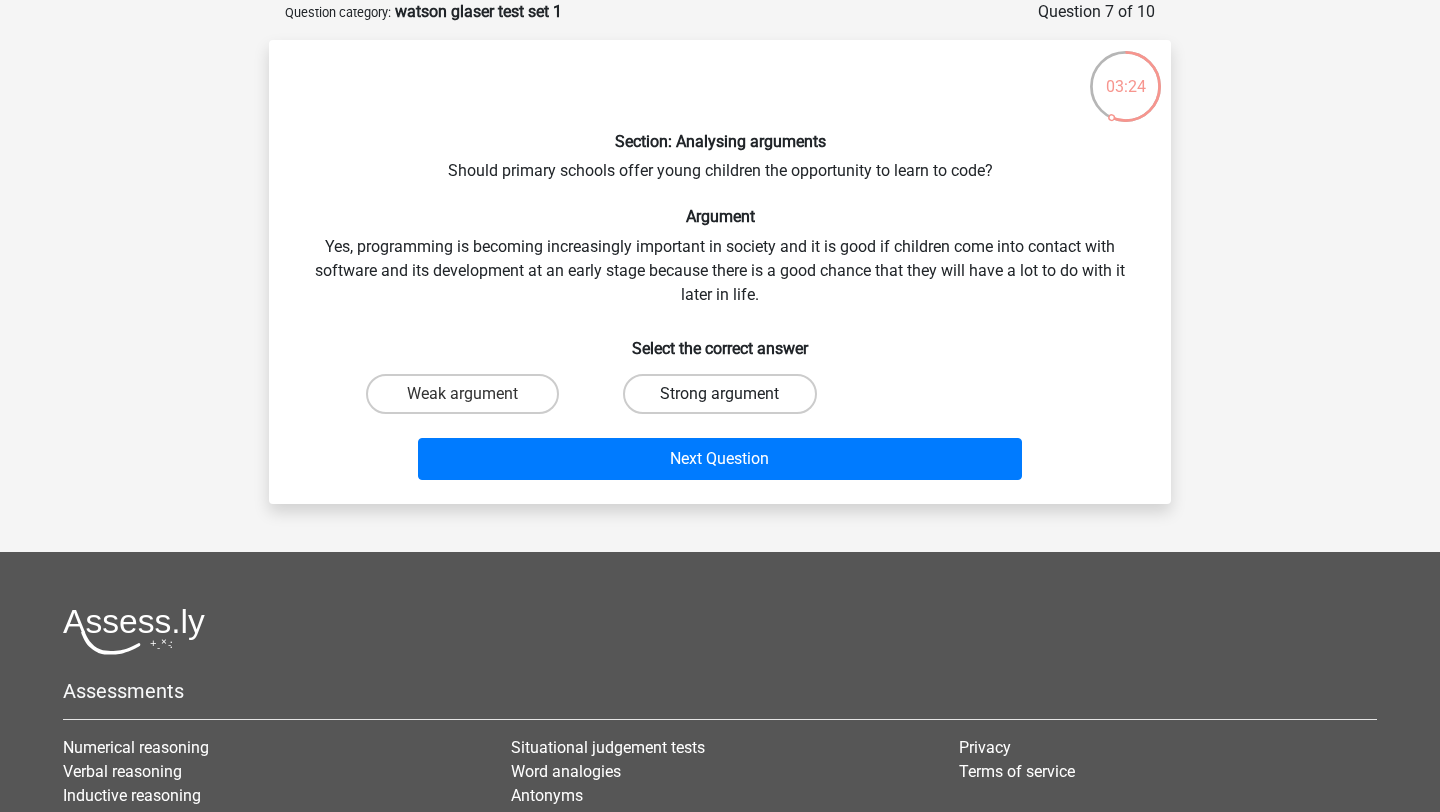 click on "Strong argument" at bounding box center (719, 394) 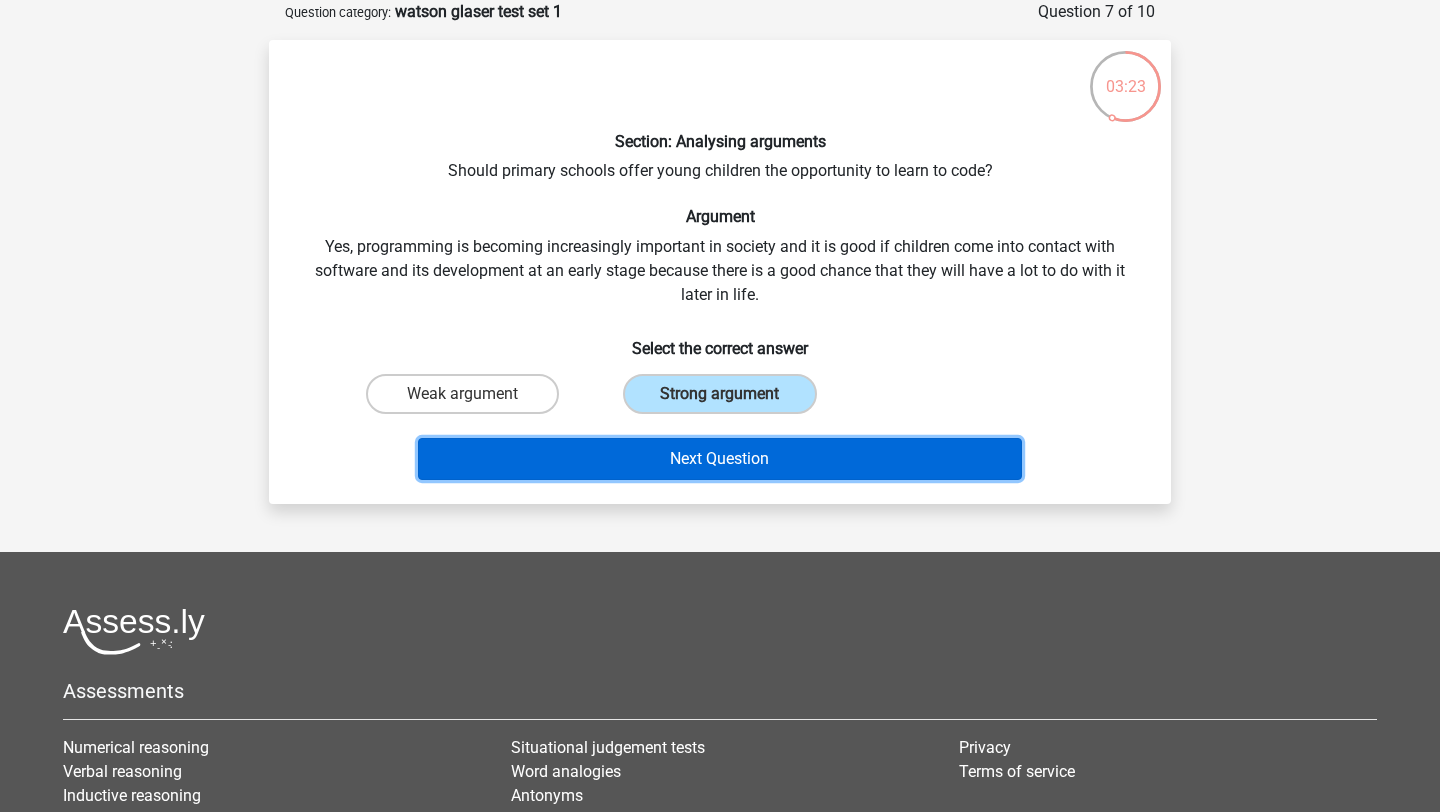 click on "Next Question" at bounding box center [720, 459] 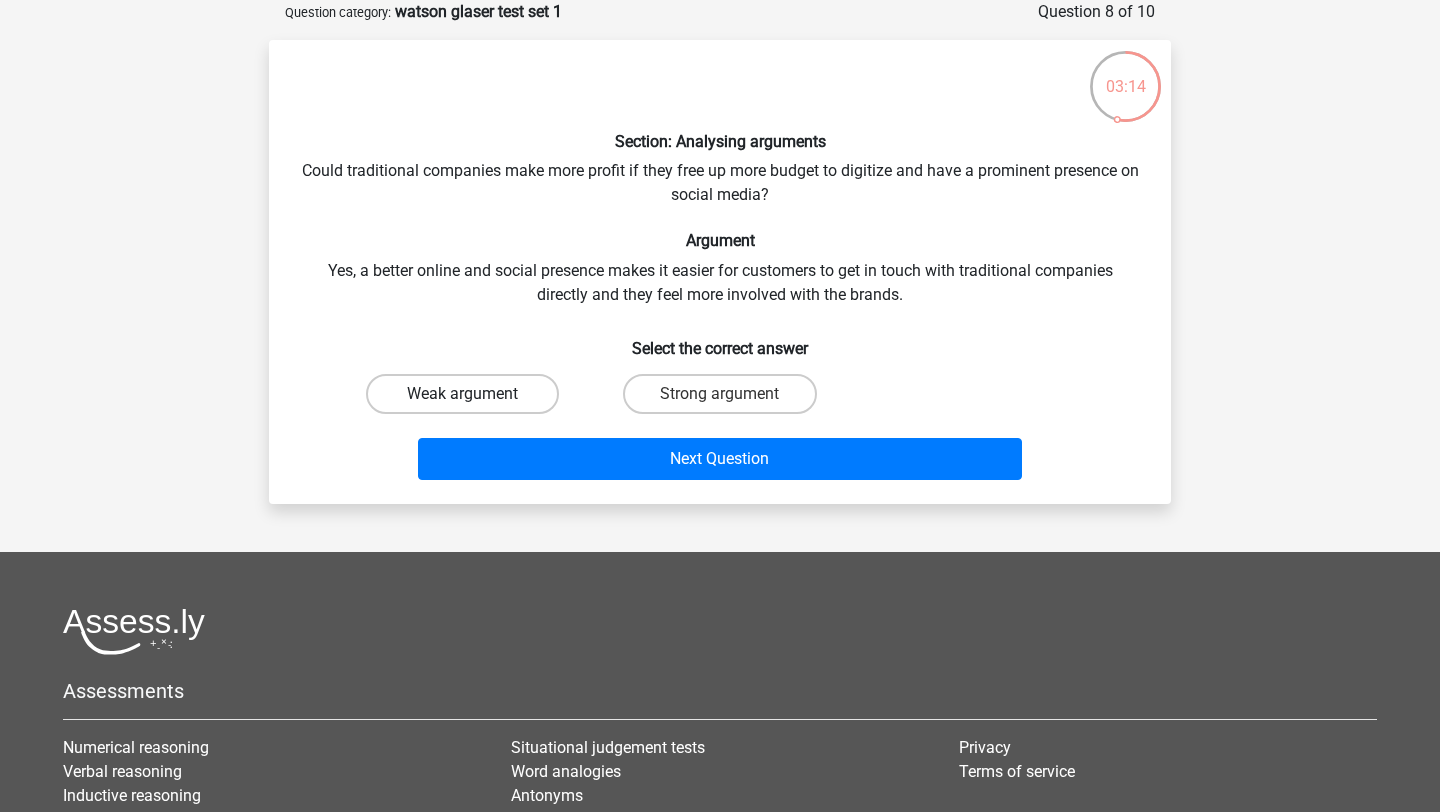 click on "Weak argument" at bounding box center [462, 394] 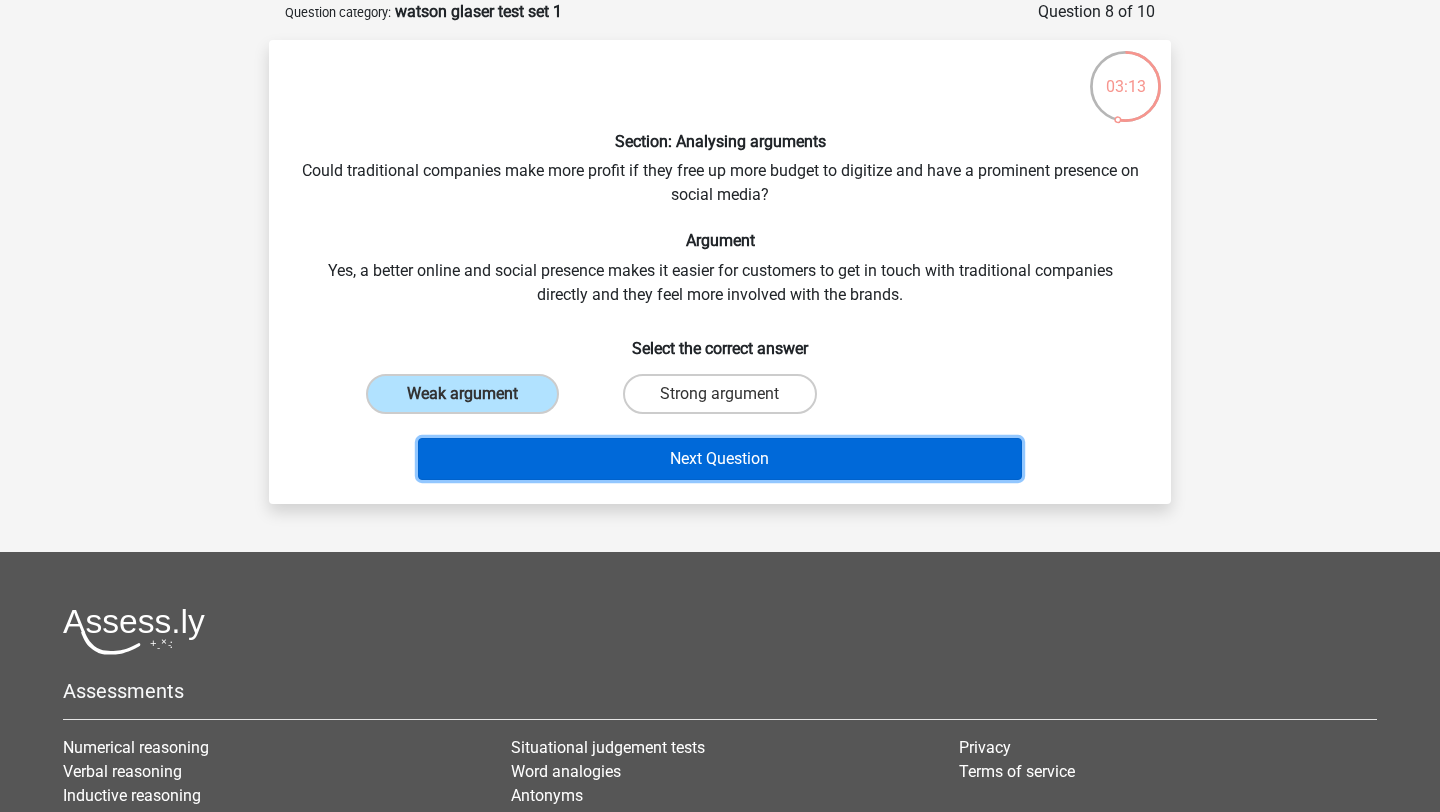 click on "Next Question" at bounding box center (720, 459) 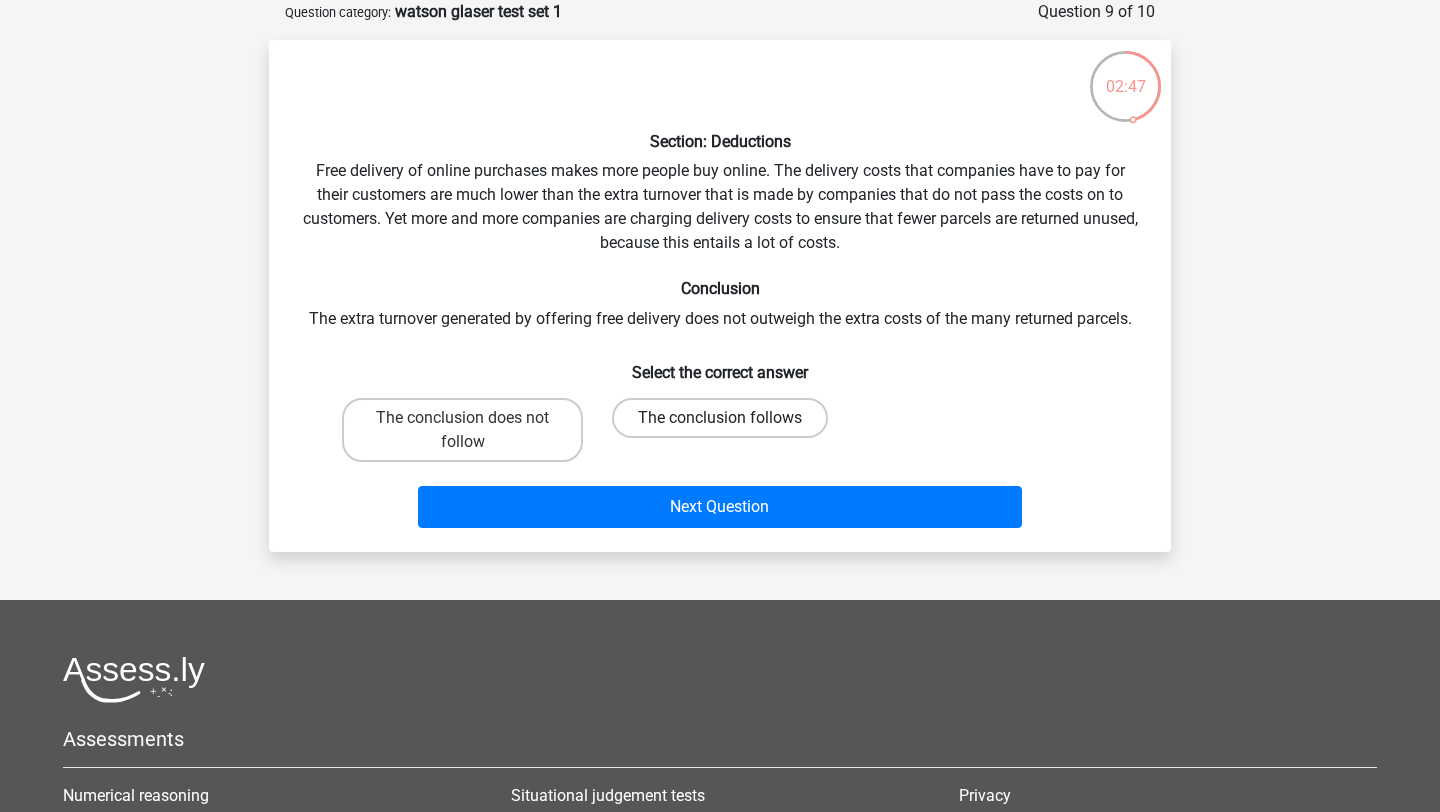 click on "The conclusion follows" at bounding box center (720, 418) 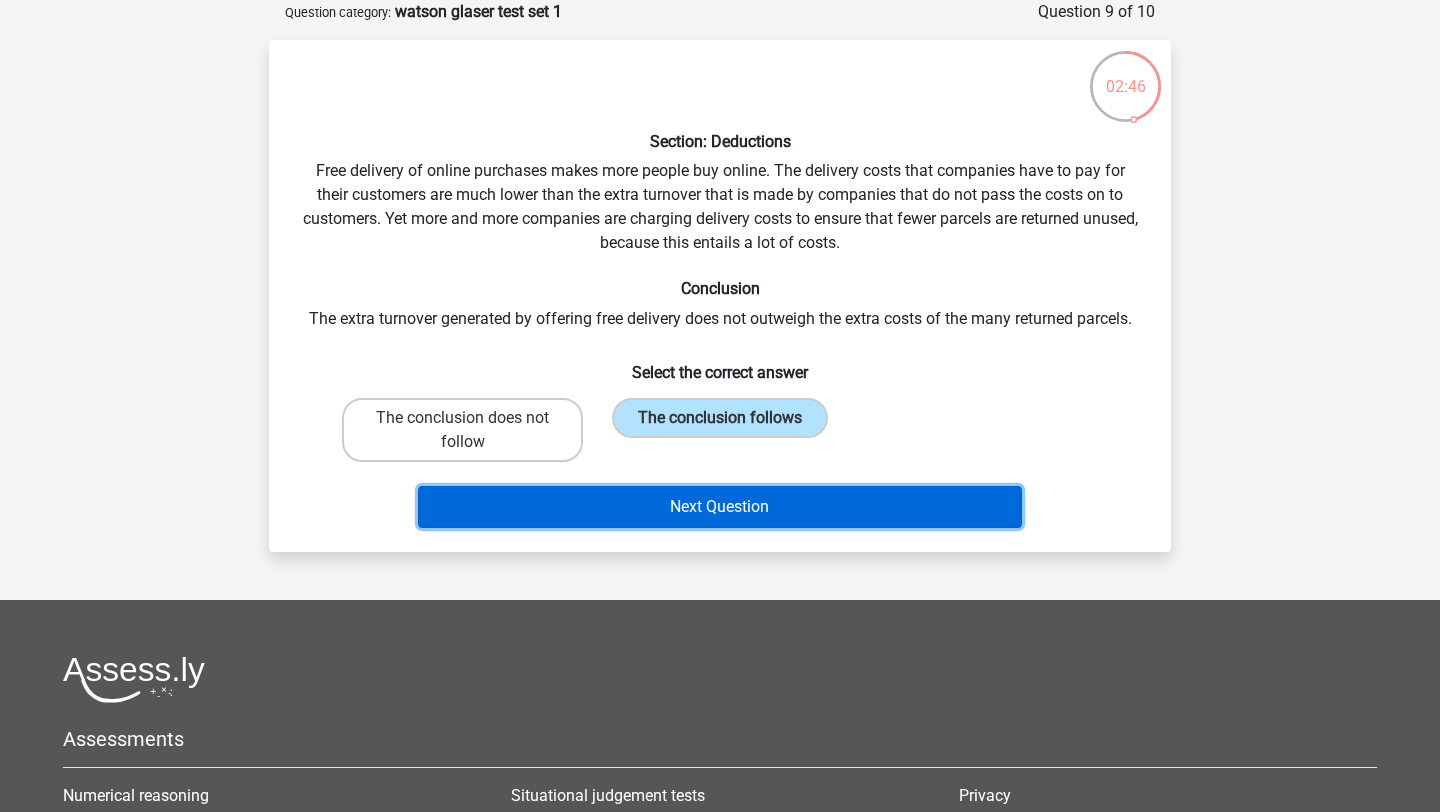 click on "Next Question" at bounding box center [720, 507] 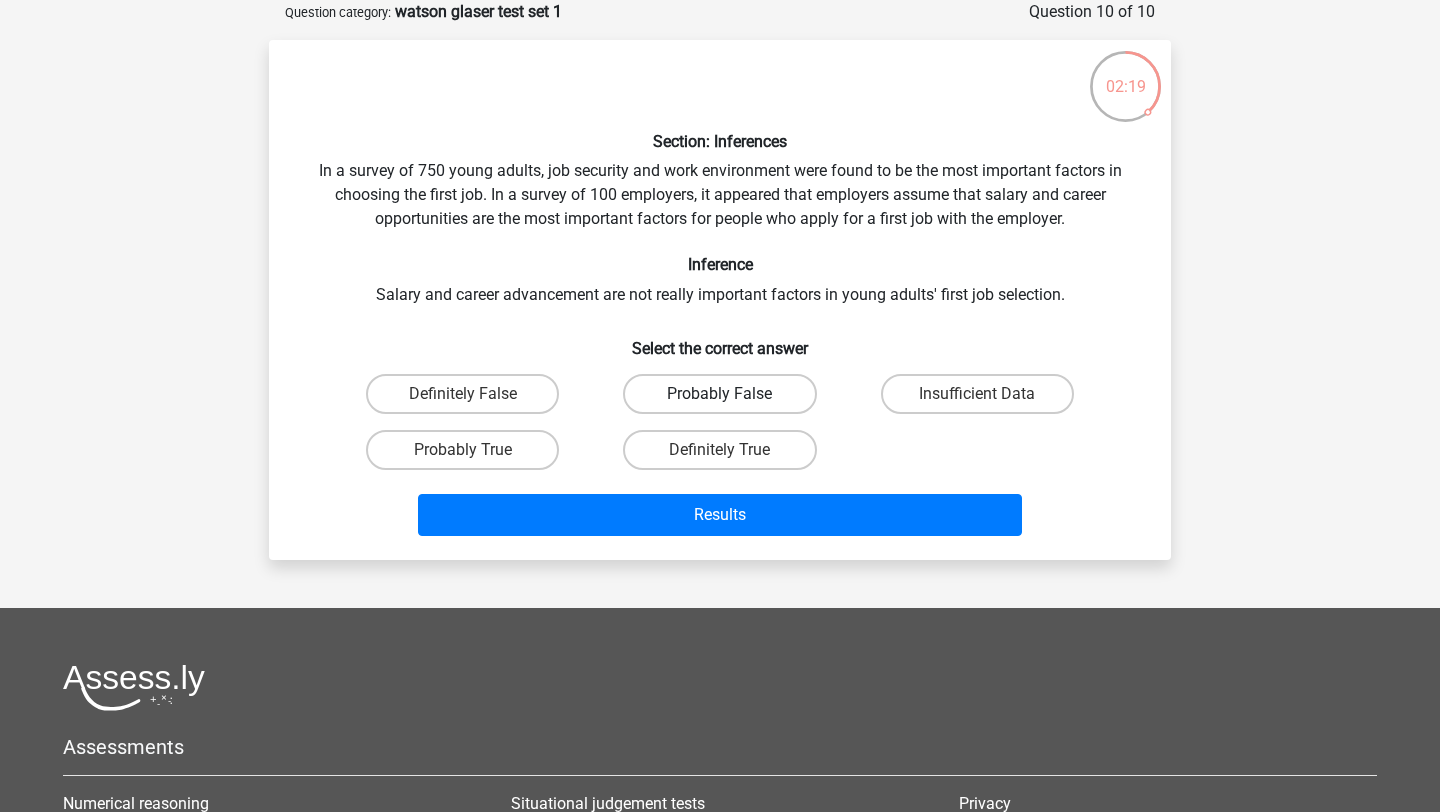 click on "Probably False" at bounding box center (719, 394) 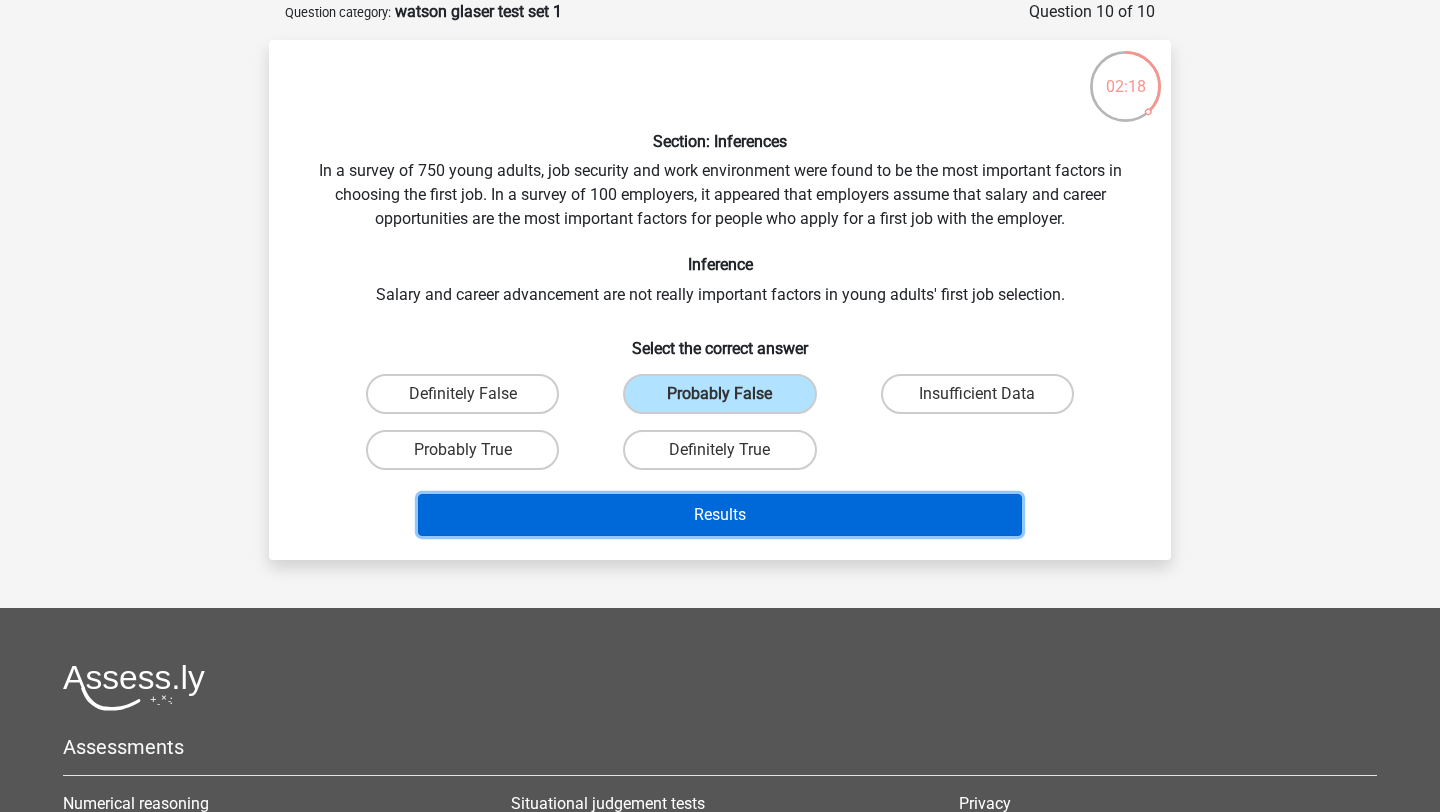 click on "Results" at bounding box center [720, 515] 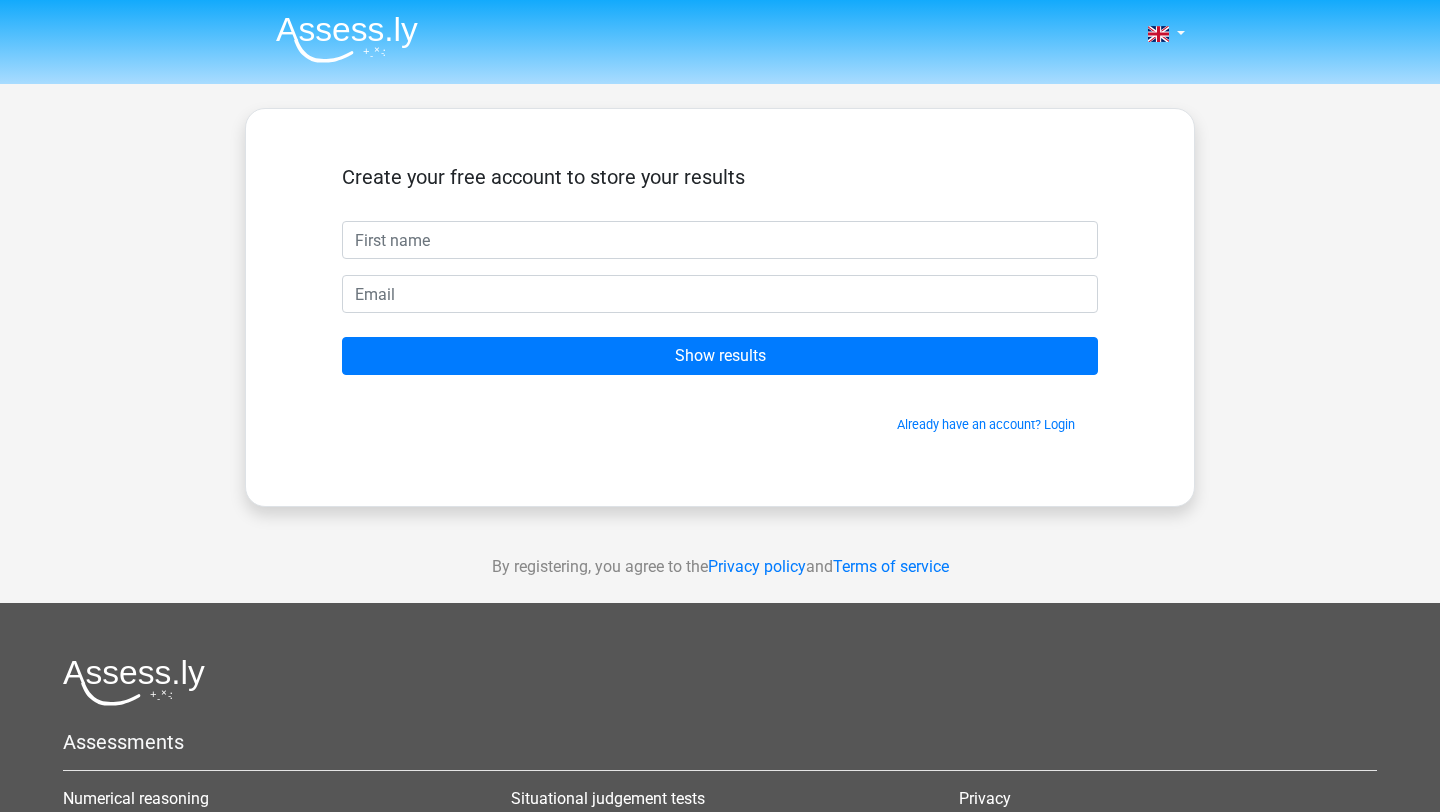 scroll, scrollTop: 0, scrollLeft: 0, axis: both 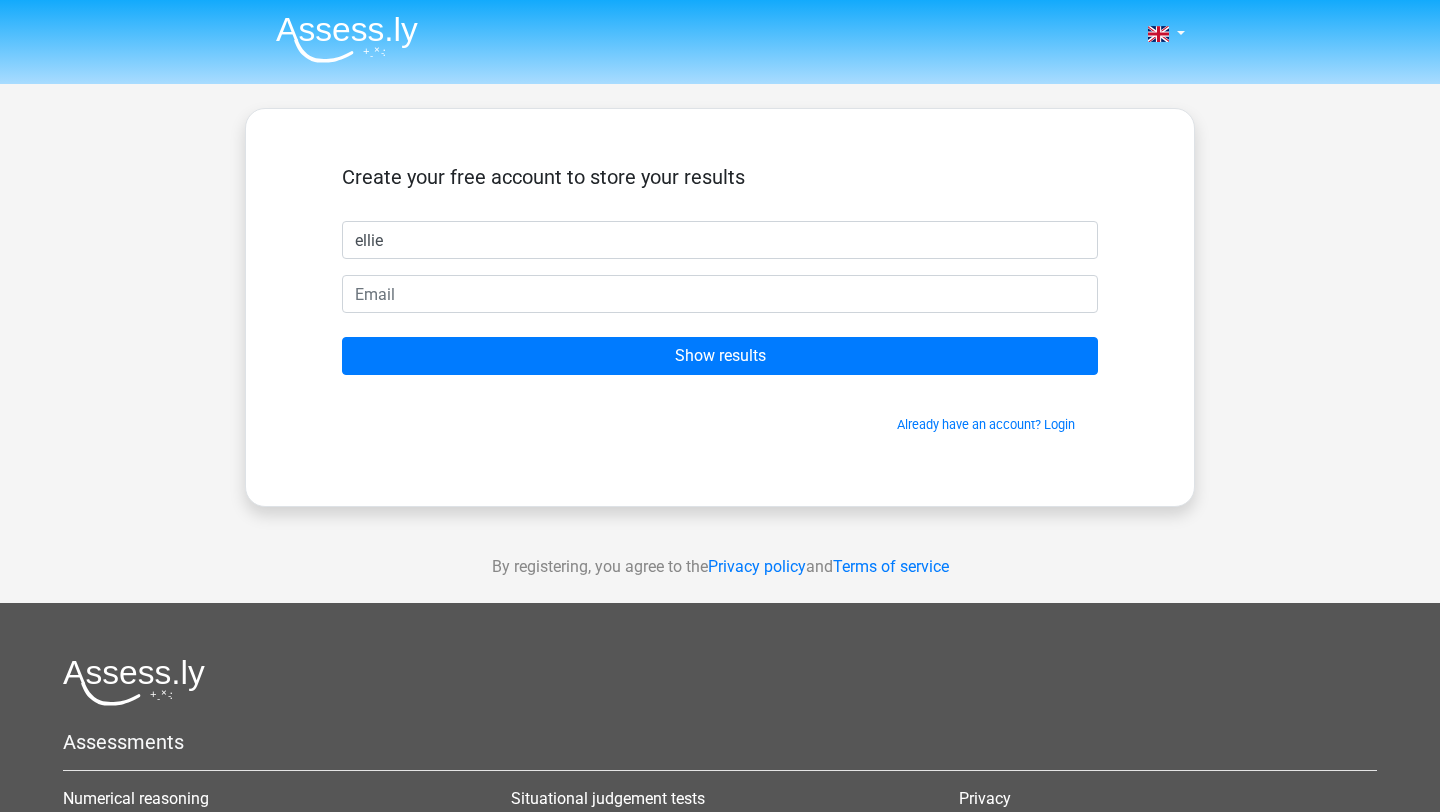type on "ellie" 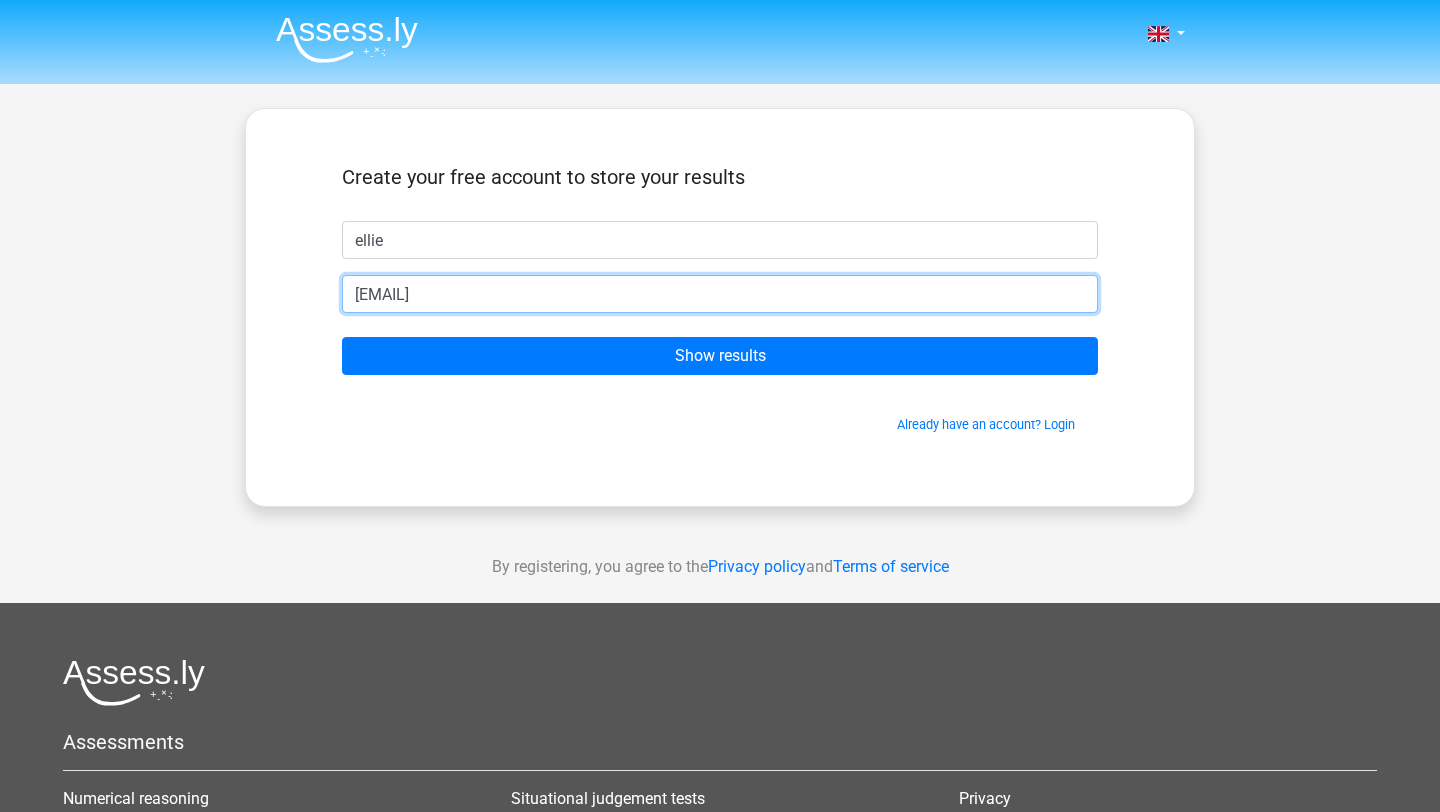 type on "[EMAIL]" 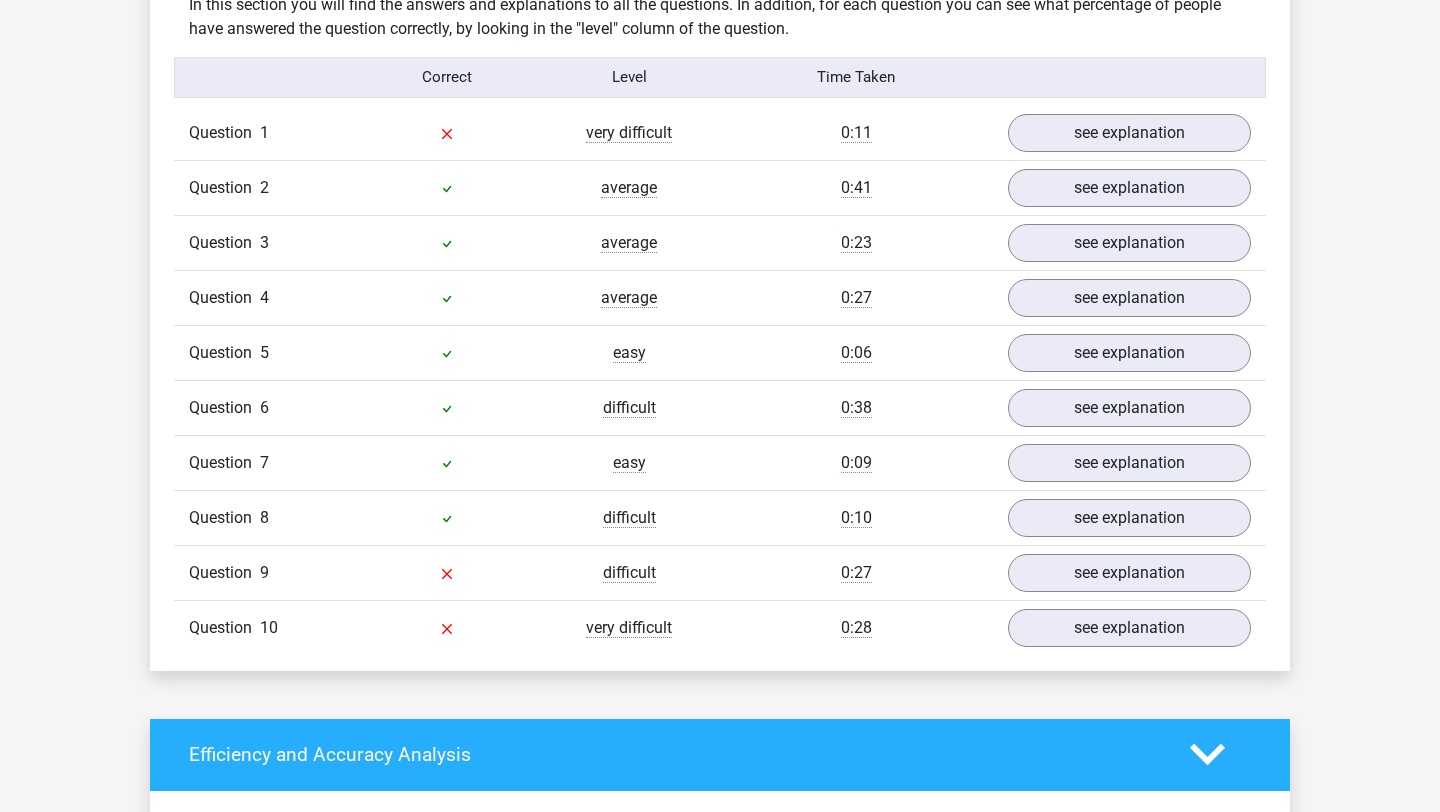 scroll, scrollTop: 1579, scrollLeft: 0, axis: vertical 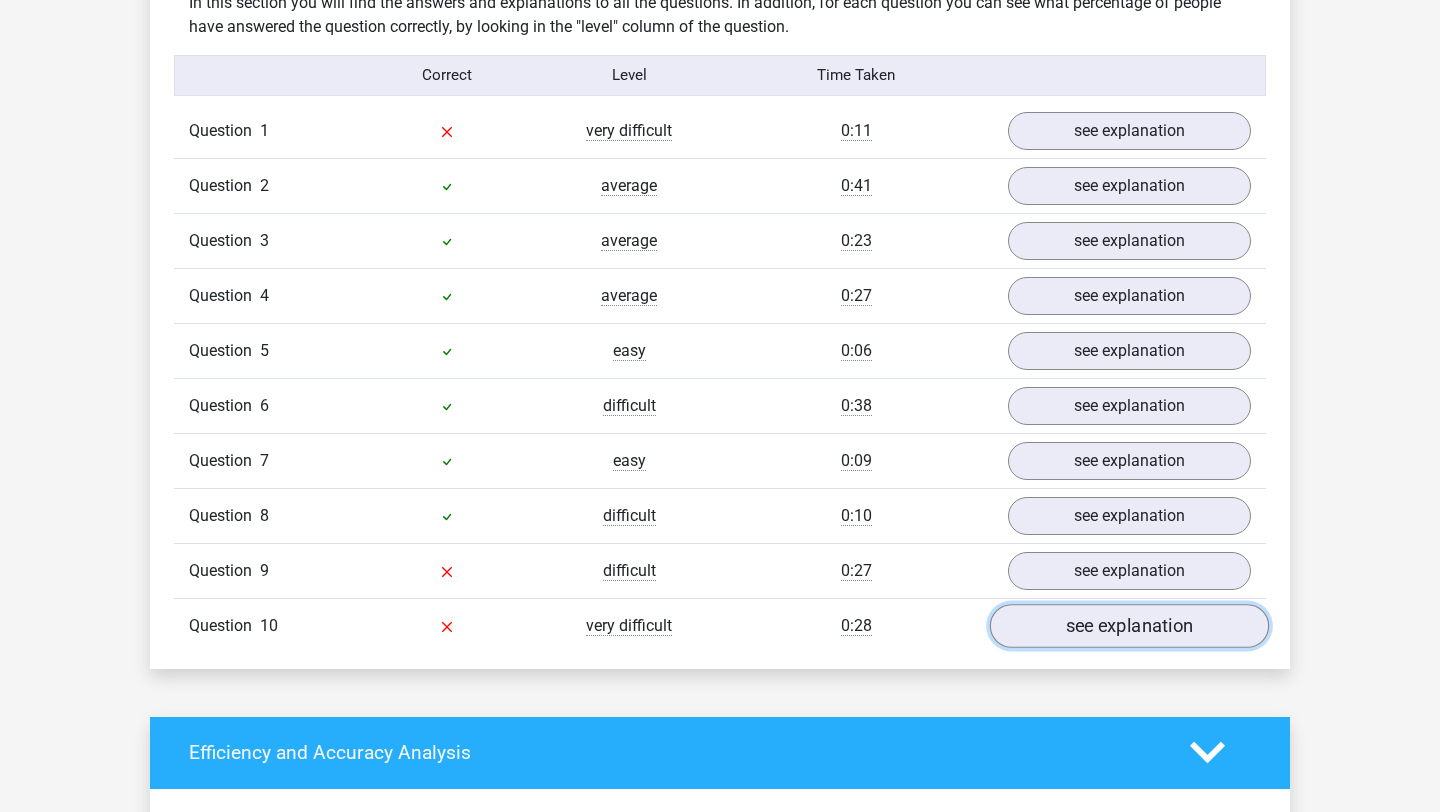 click on "see explanation" at bounding box center [1129, 626] 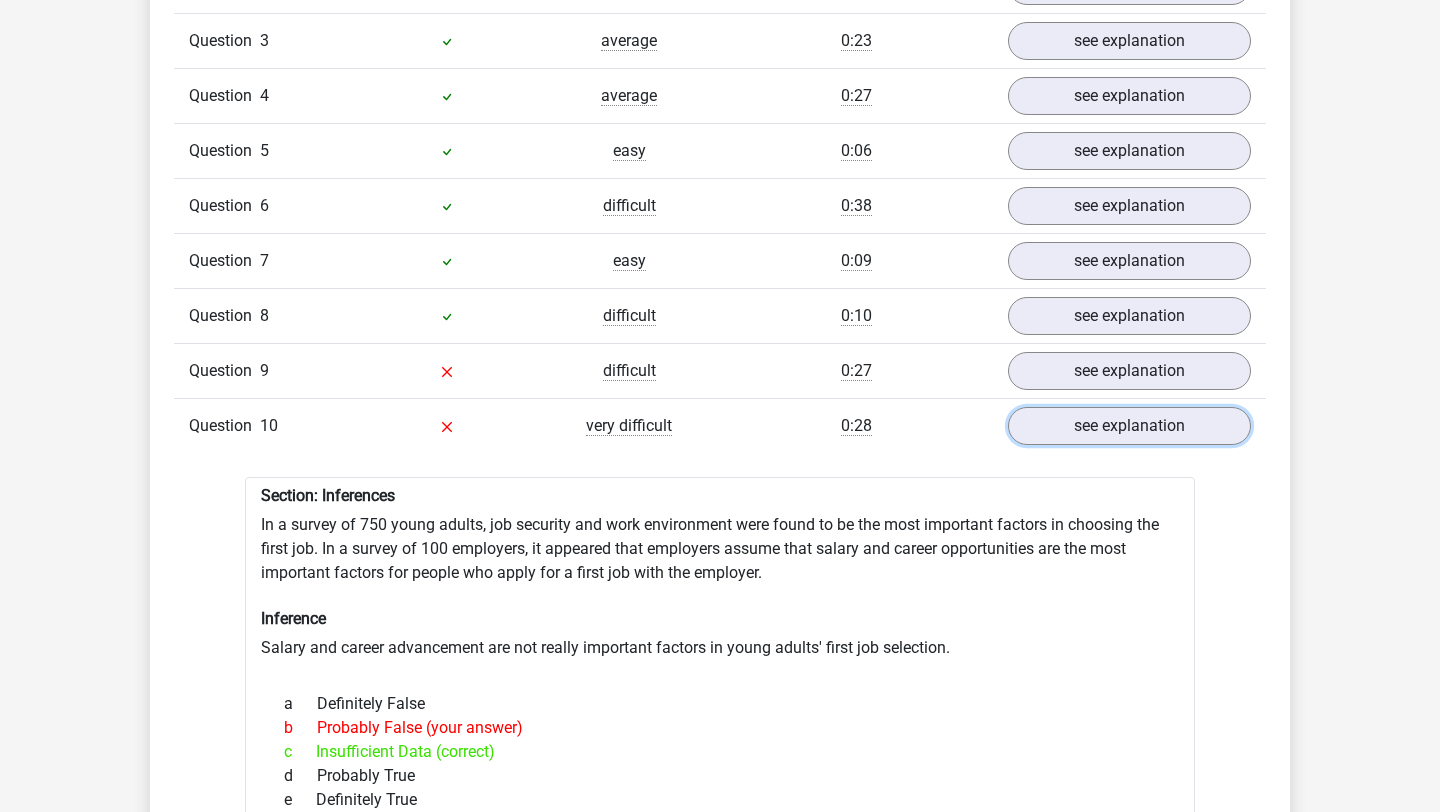 scroll, scrollTop: 1911, scrollLeft: 0, axis: vertical 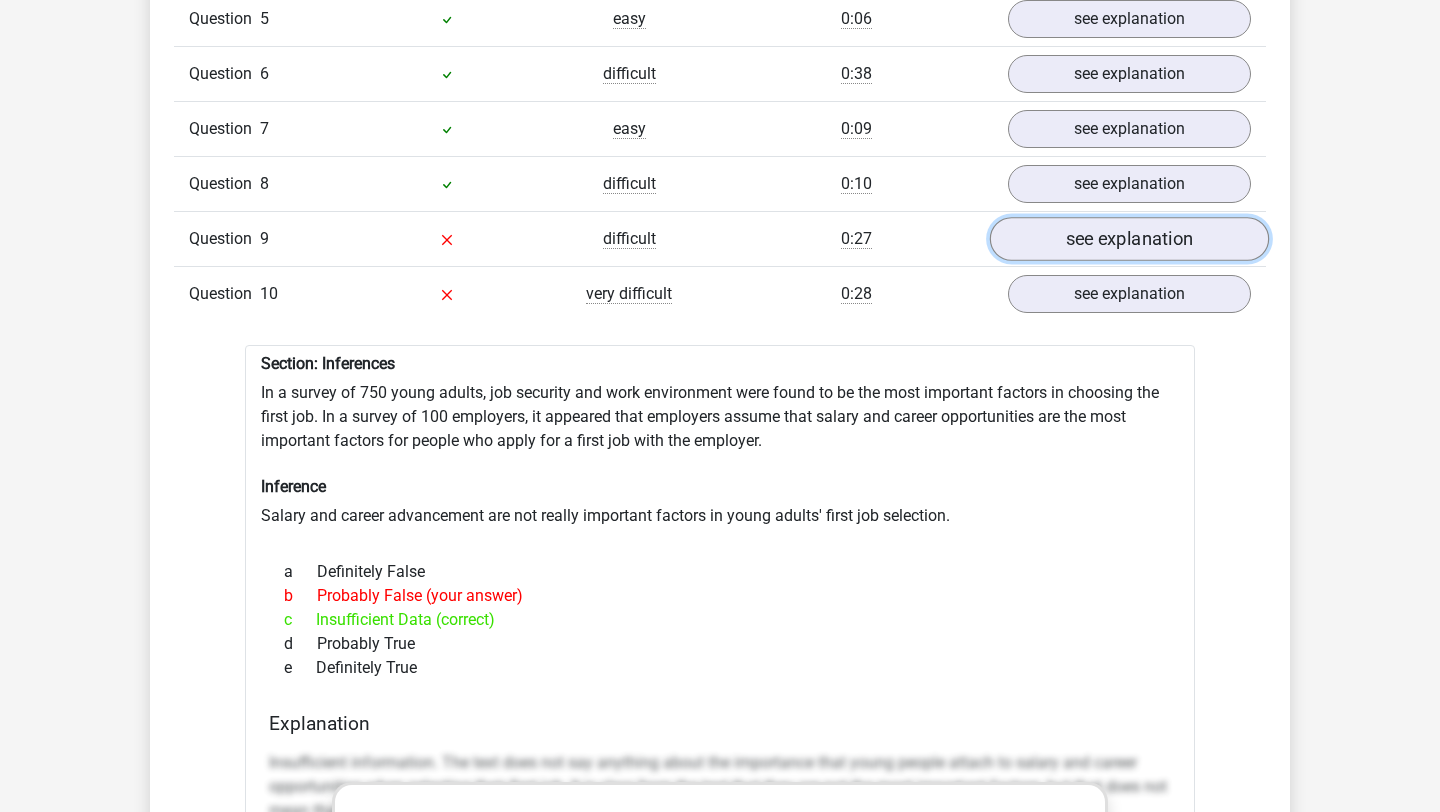 click on "see explanation" at bounding box center [1129, 239] 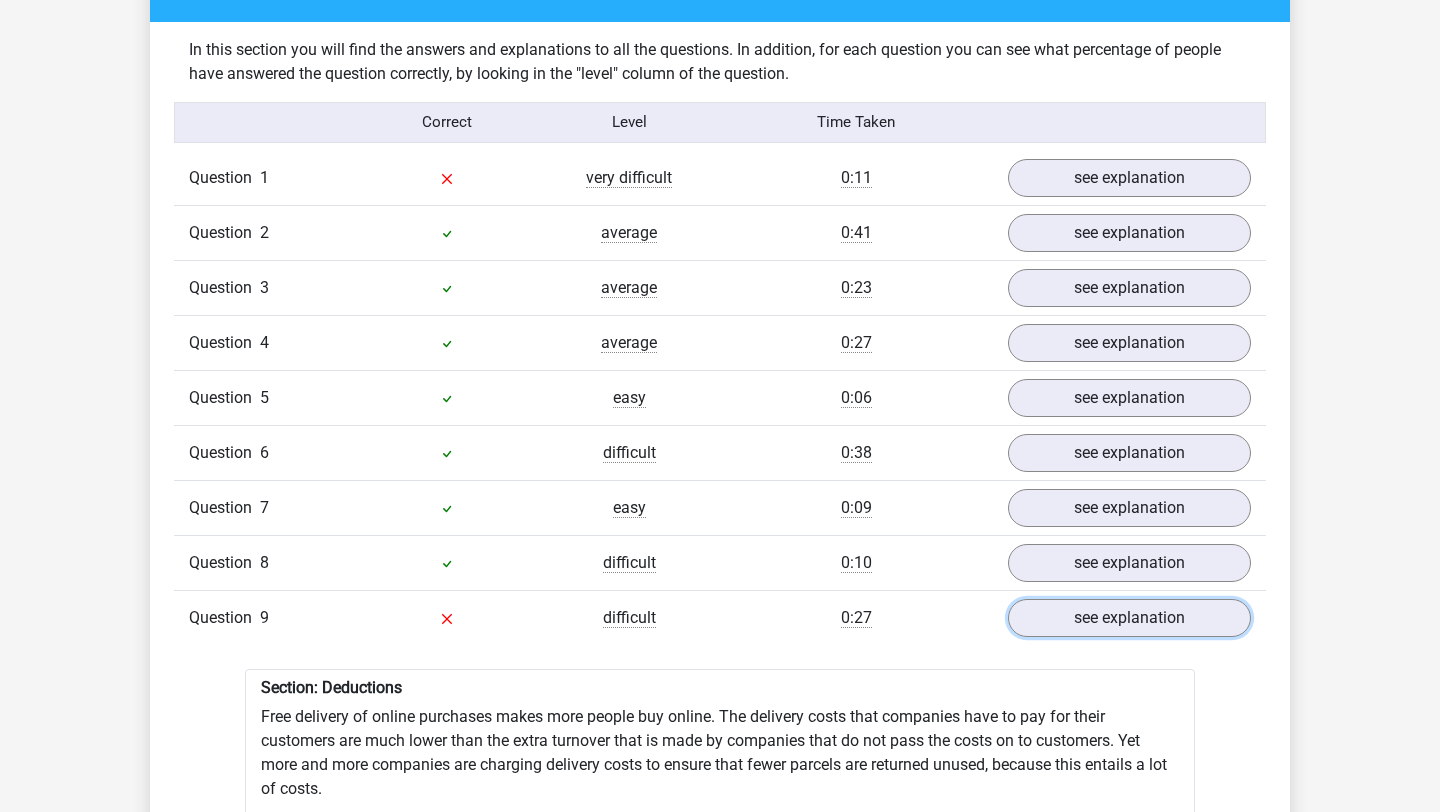 scroll, scrollTop: 1514, scrollLeft: 0, axis: vertical 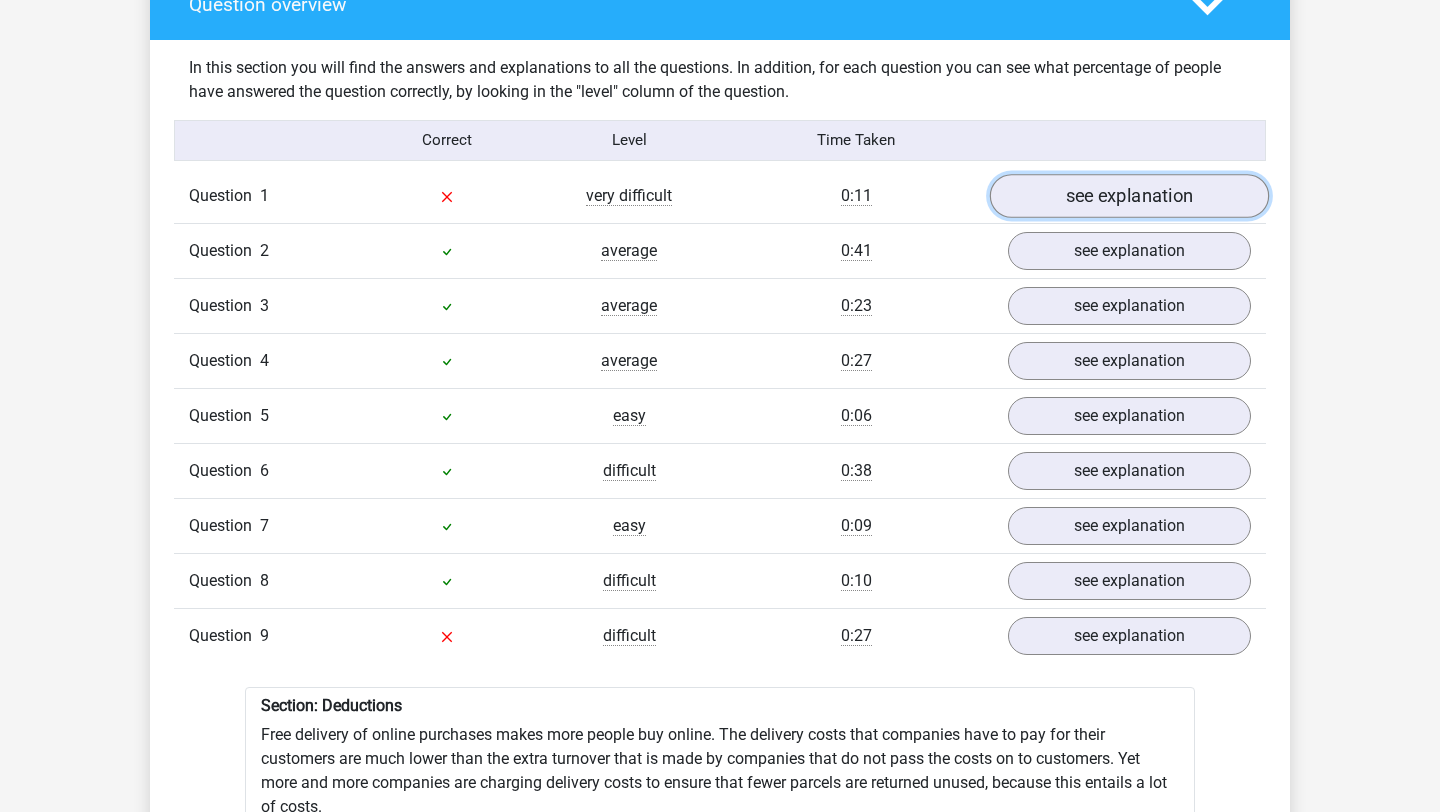 click on "see explanation" at bounding box center [1129, 196] 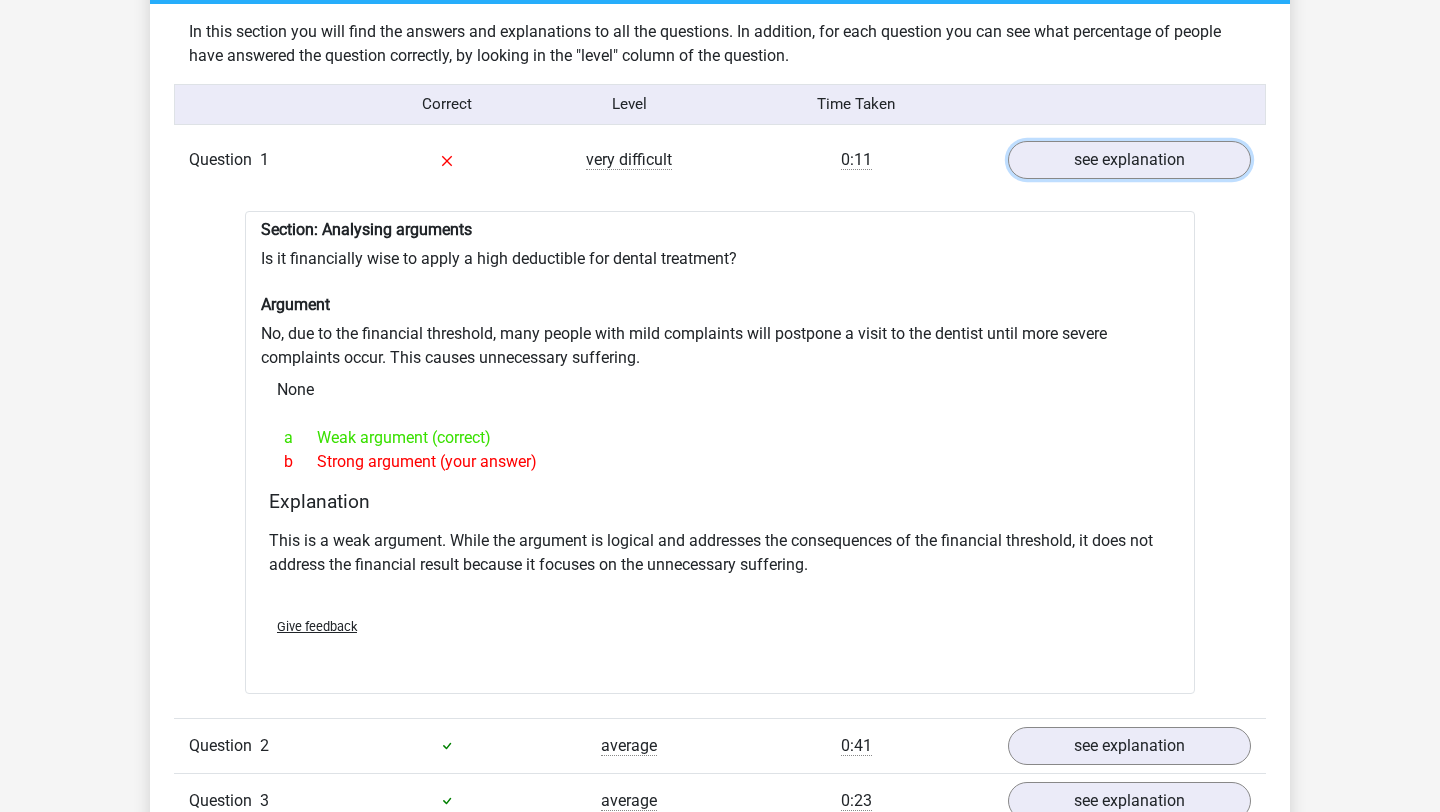 scroll, scrollTop: 1563, scrollLeft: 0, axis: vertical 